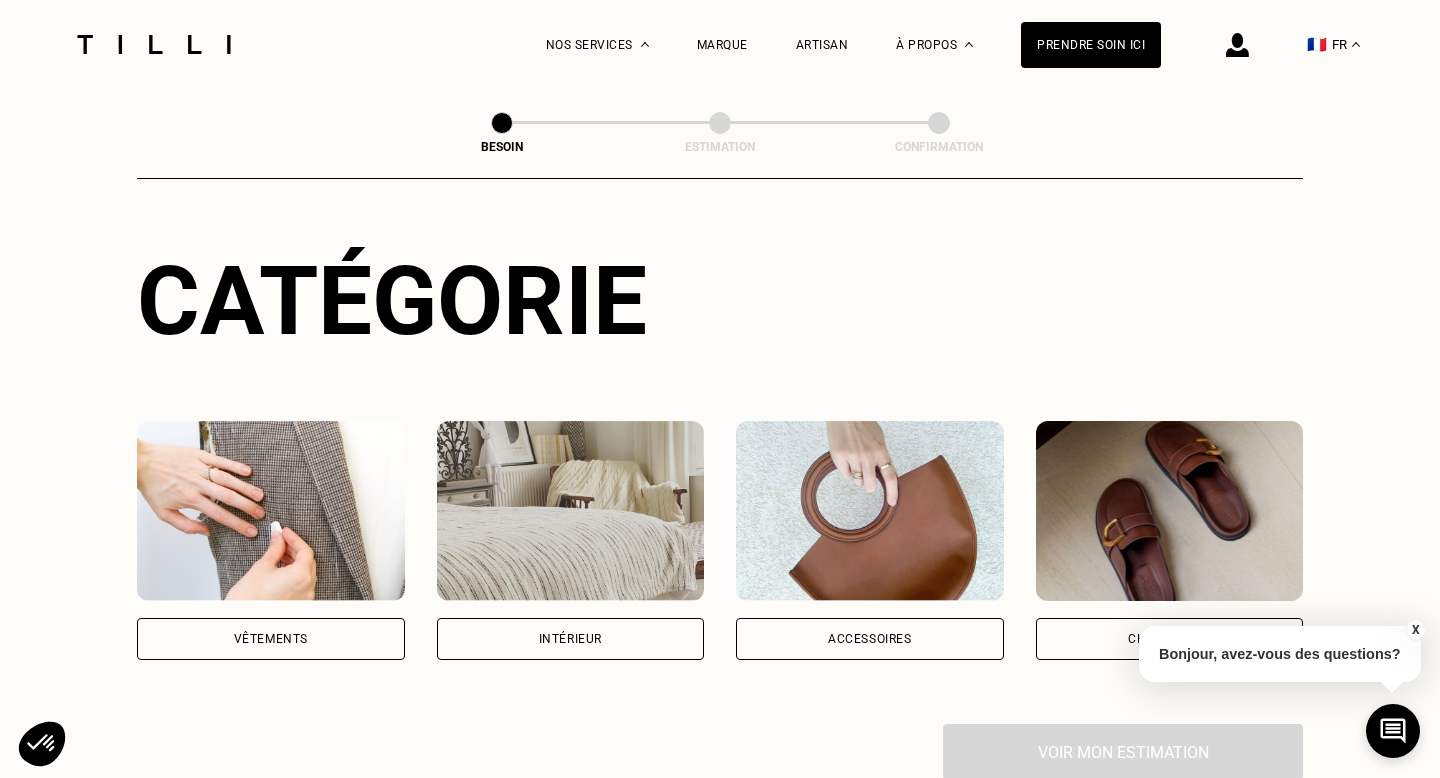 scroll, scrollTop: 166, scrollLeft: 0, axis: vertical 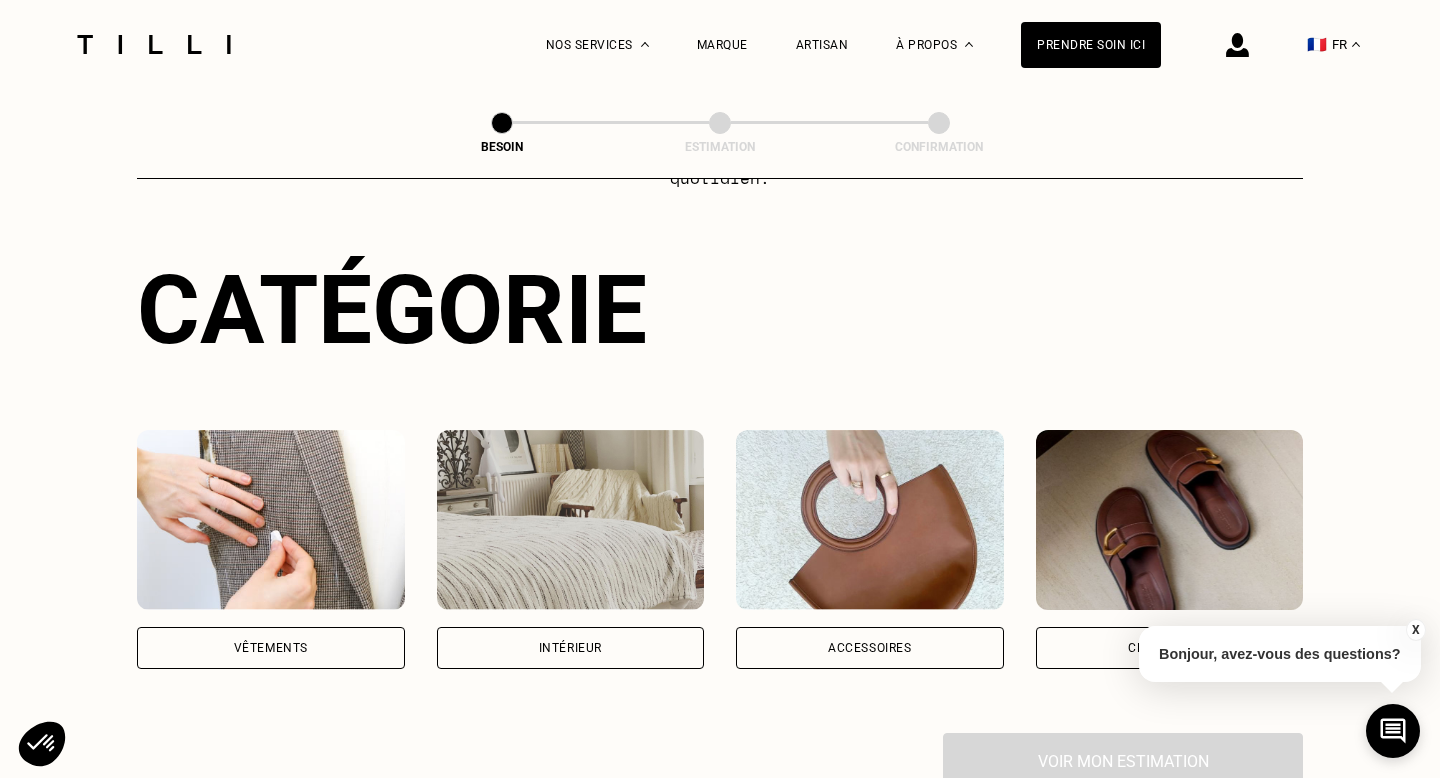 click on "Intérieur" at bounding box center [571, 648] 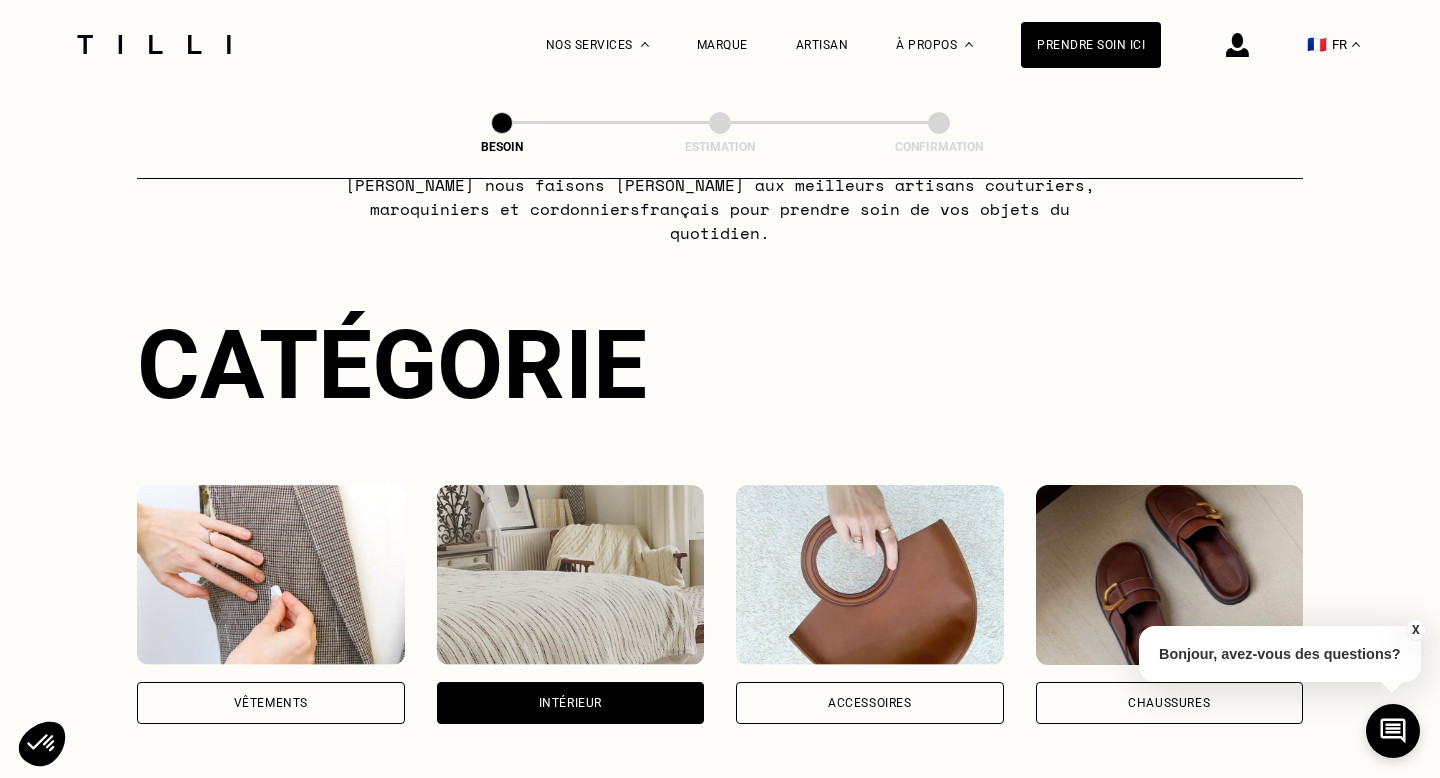 scroll, scrollTop: 105, scrollLeft: 0, axis: vertical 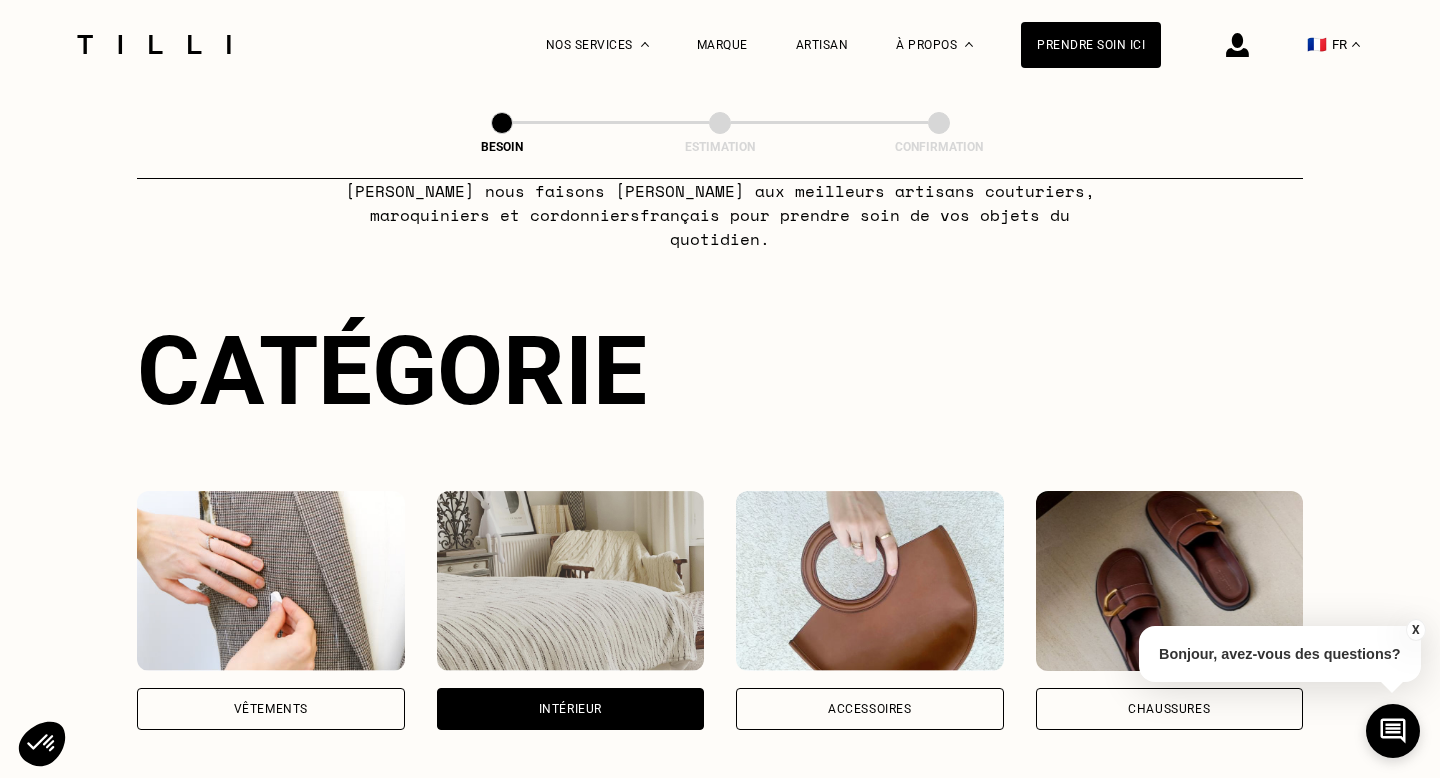 click on "Vêtements" at bounding box center (271, 709) 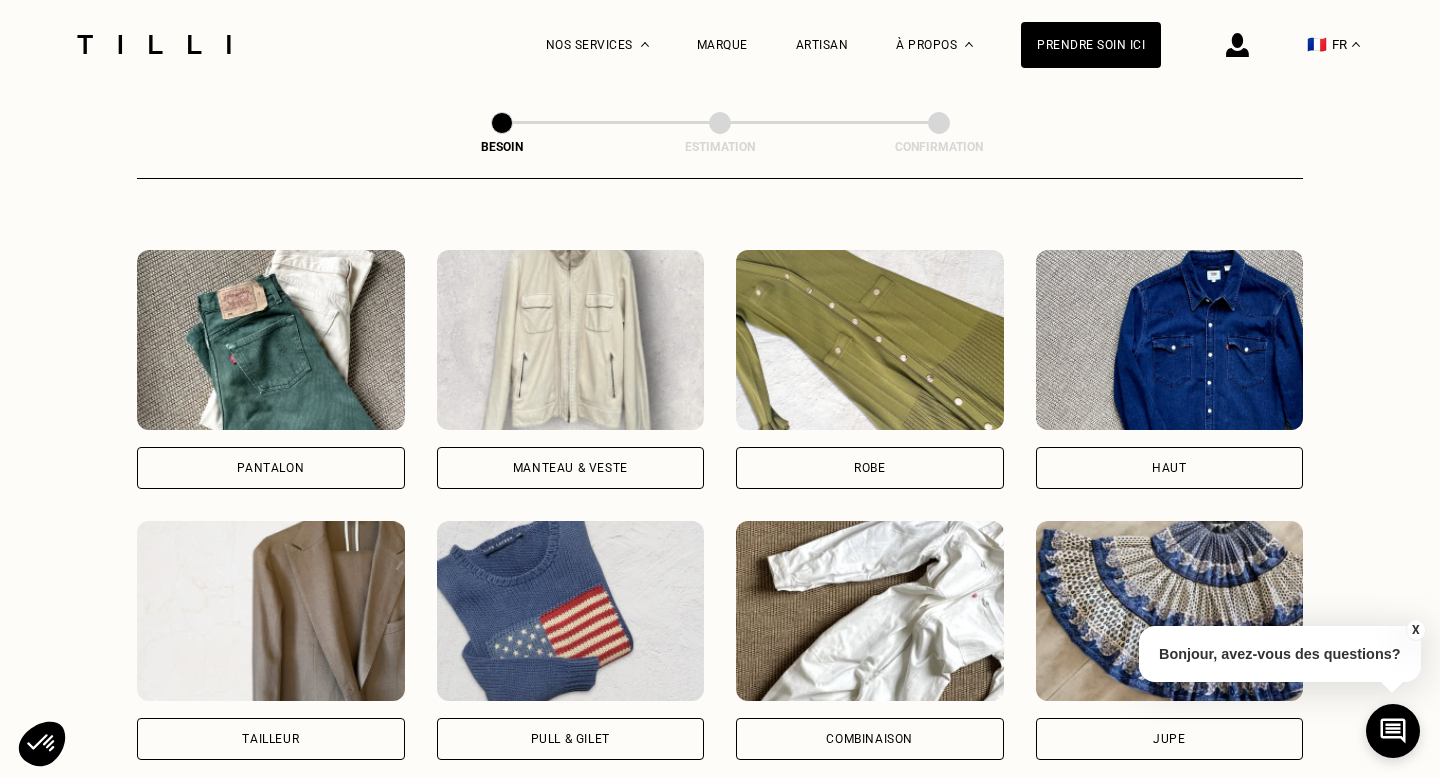 scroll, scrollTop: 859, scrollLeft: 0, axis: vertical 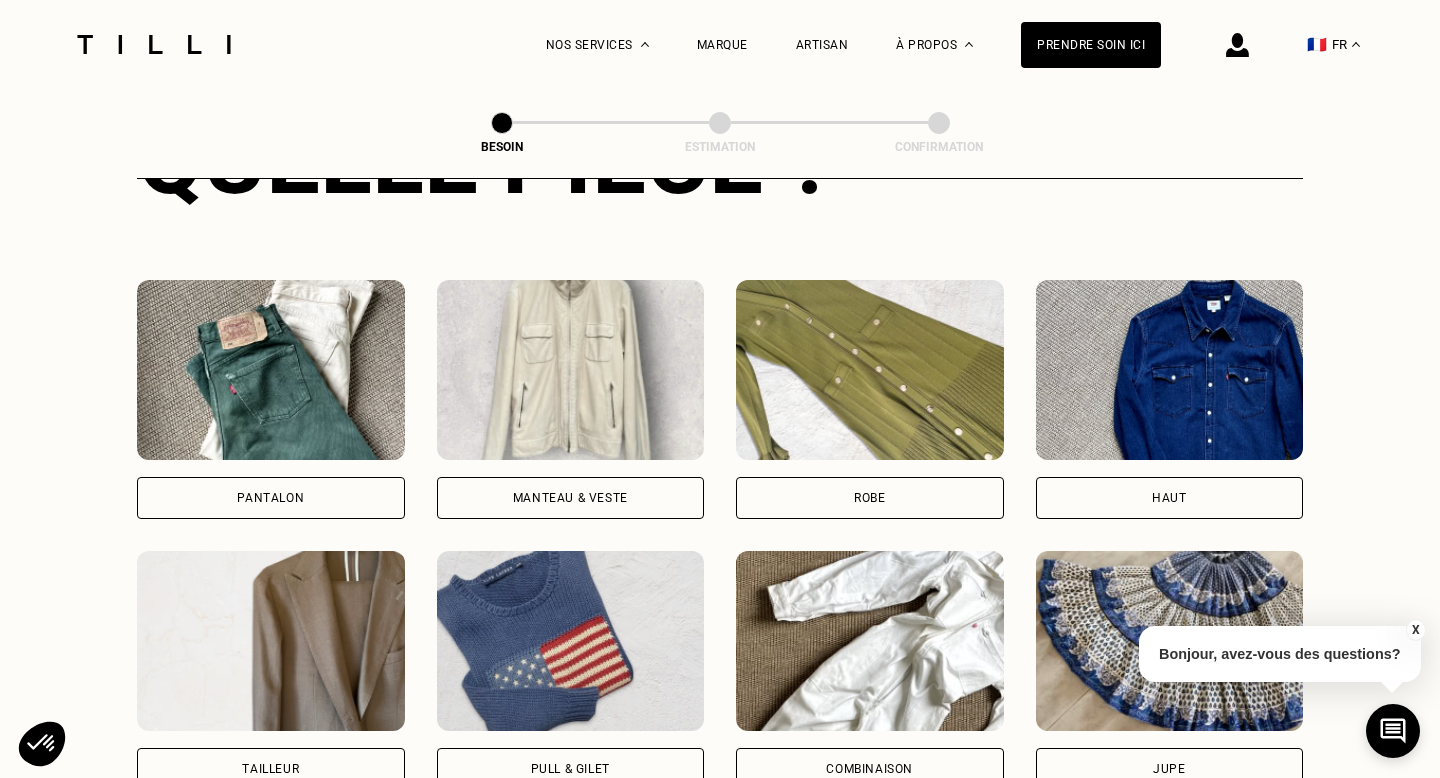 click on "Robe" at bounding box center (870, 498) 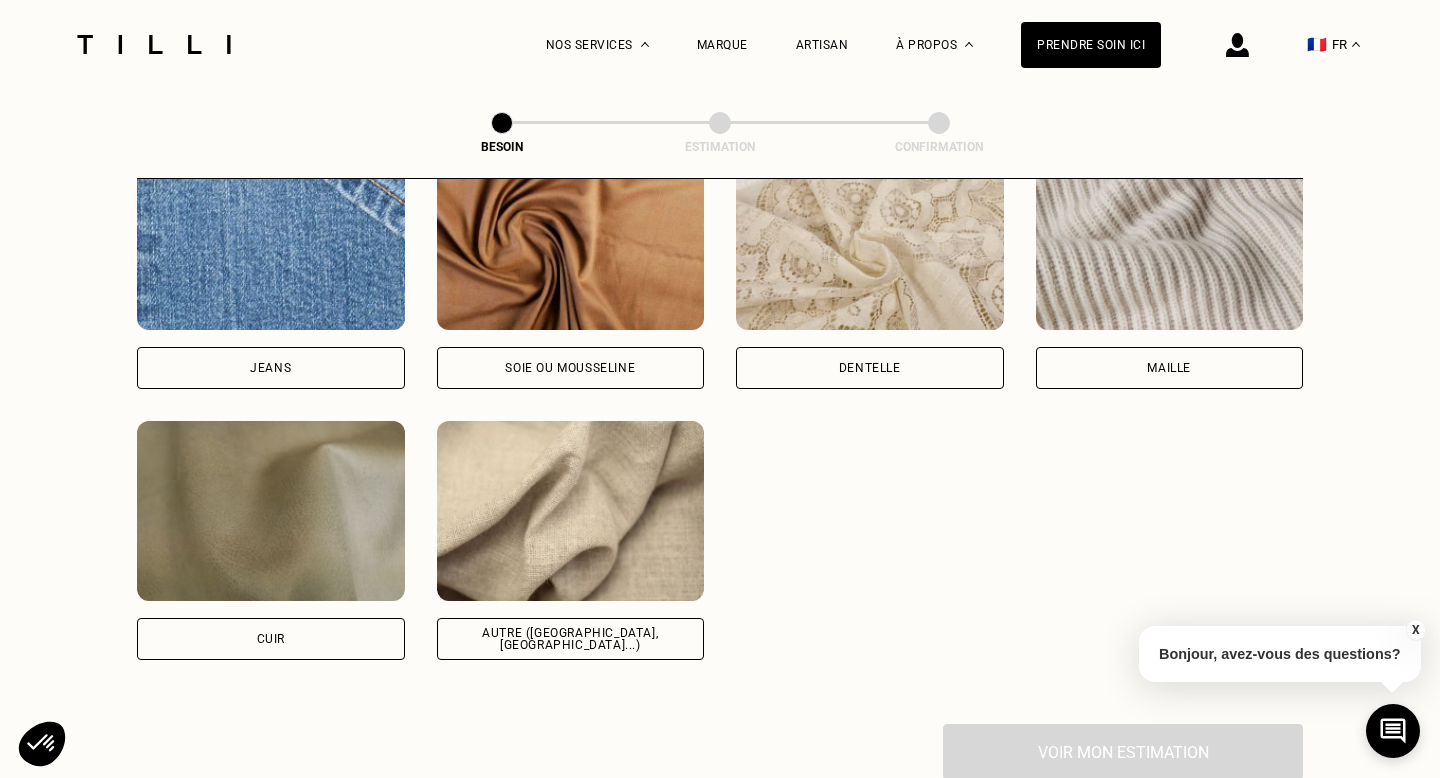 scroll, scrollTop: 2202, scrollLeft: 0, axis: vertical 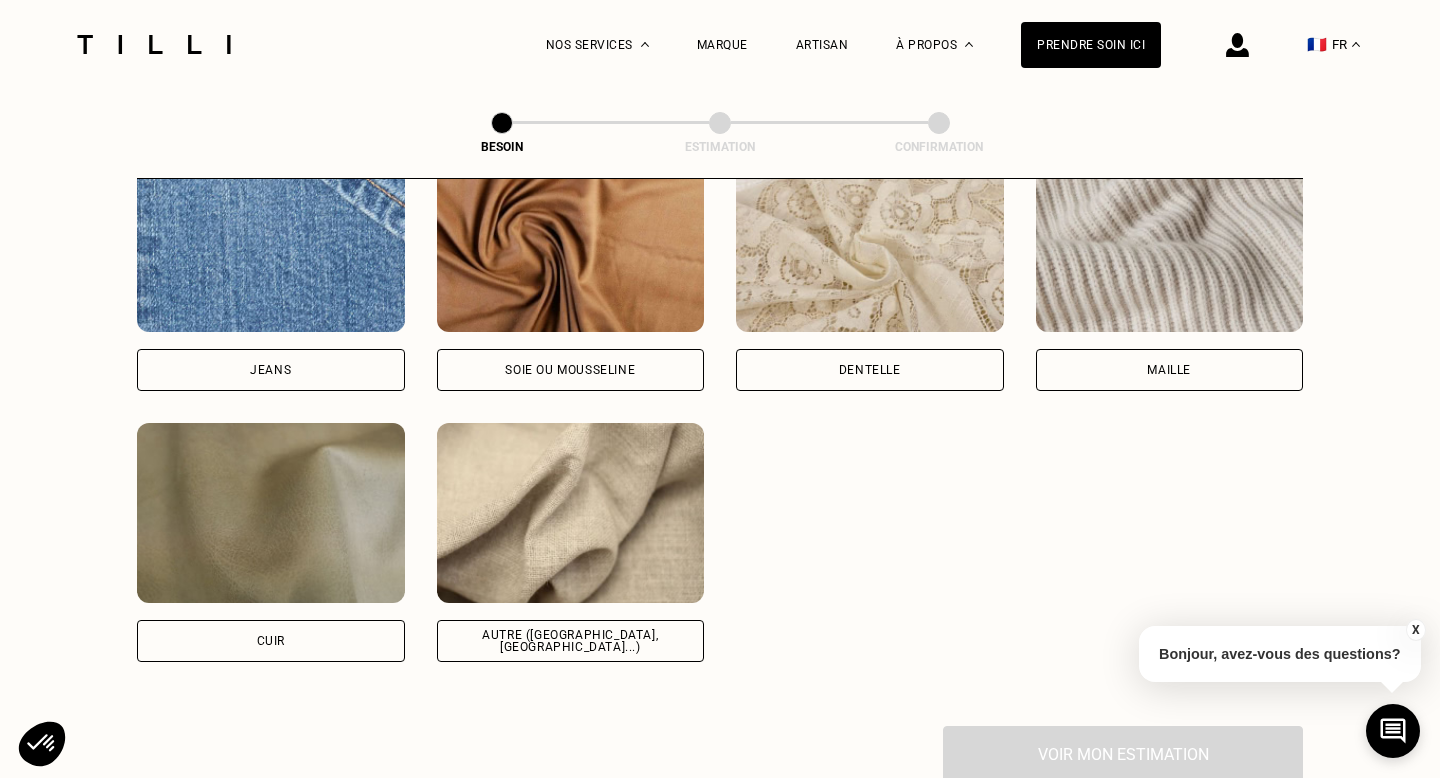 click on "Autre ([GEOGRAPHIC_DATA], [GEOGRAPHIC_DATA]...)" at bounding box center [571, 641] 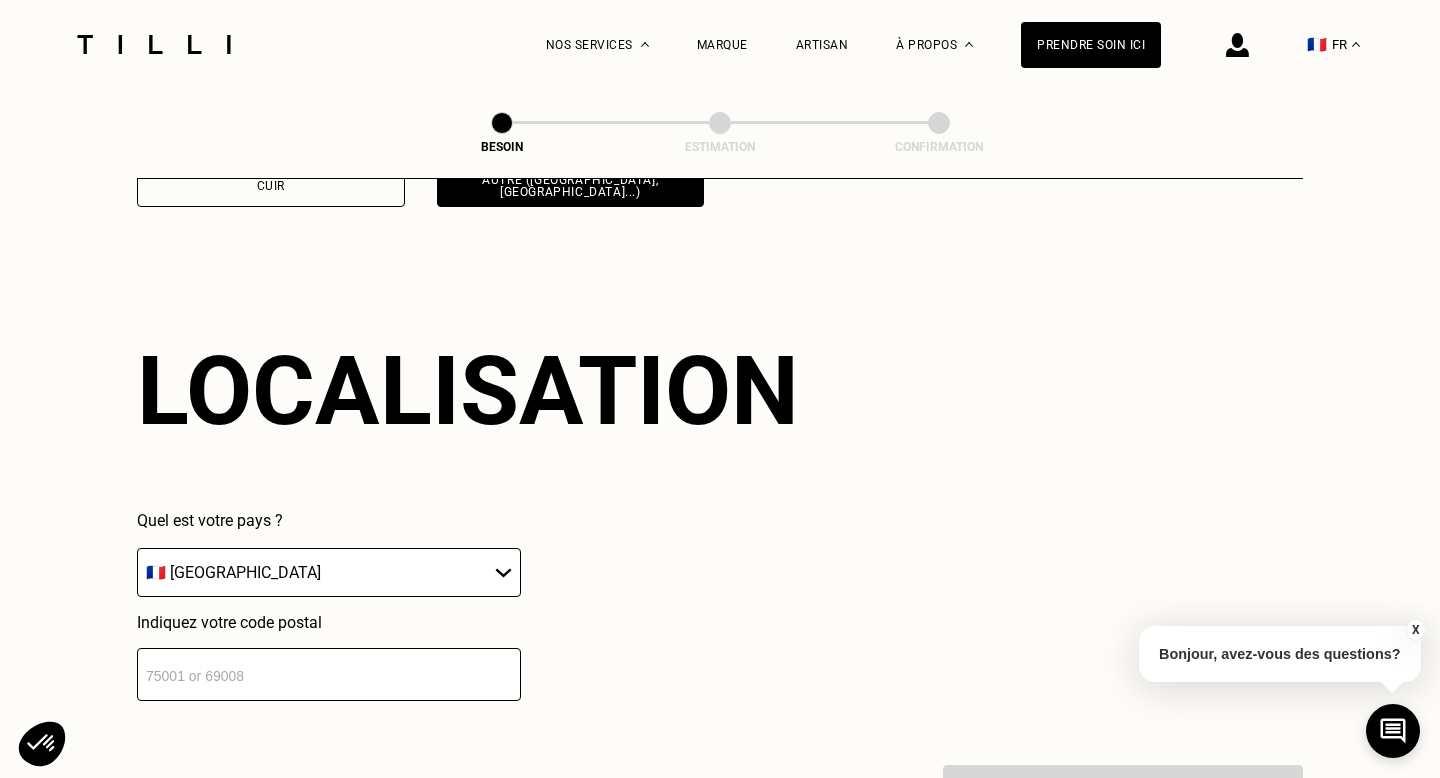 scroll, scrollTop: 2682, scrollLeft: 0, axis: vertical 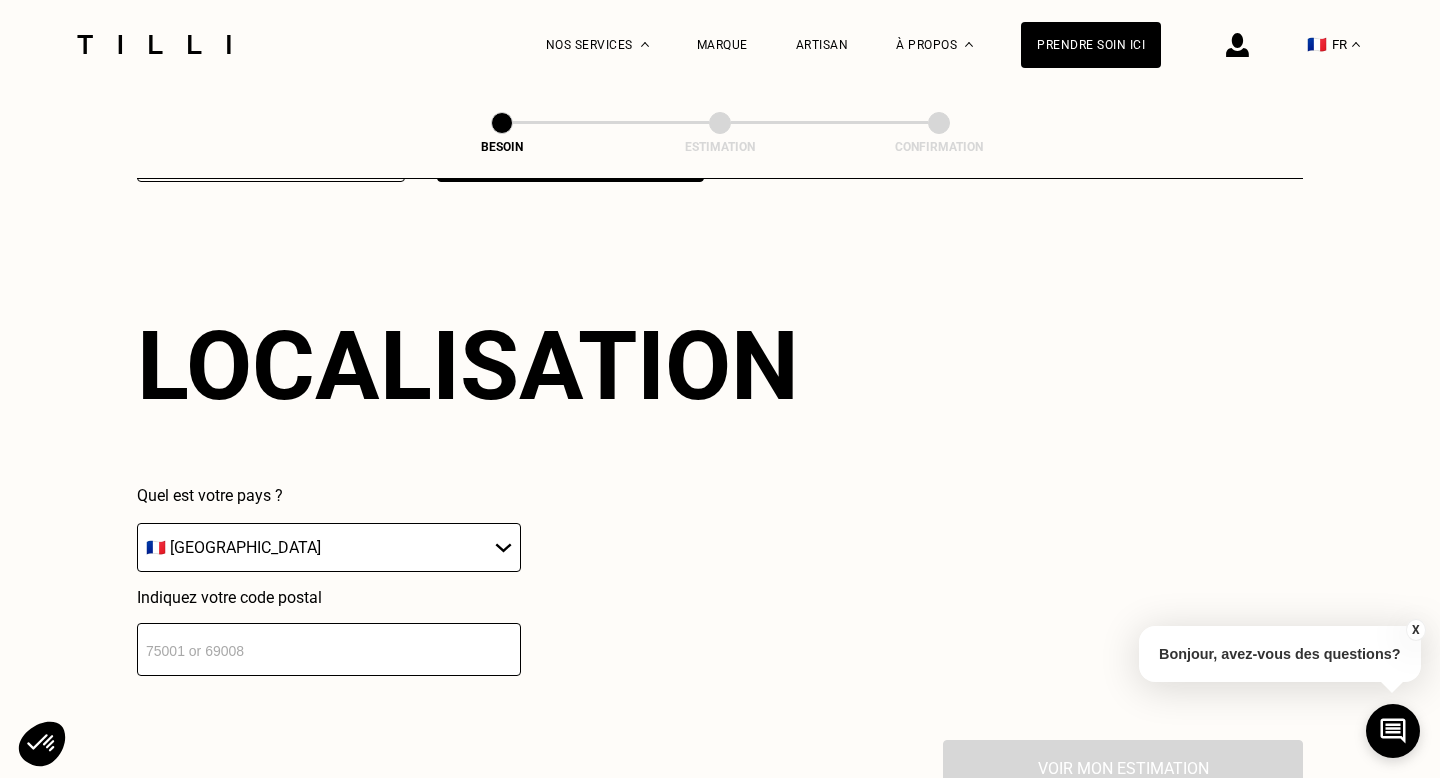 click at bounding box center (329, 649) 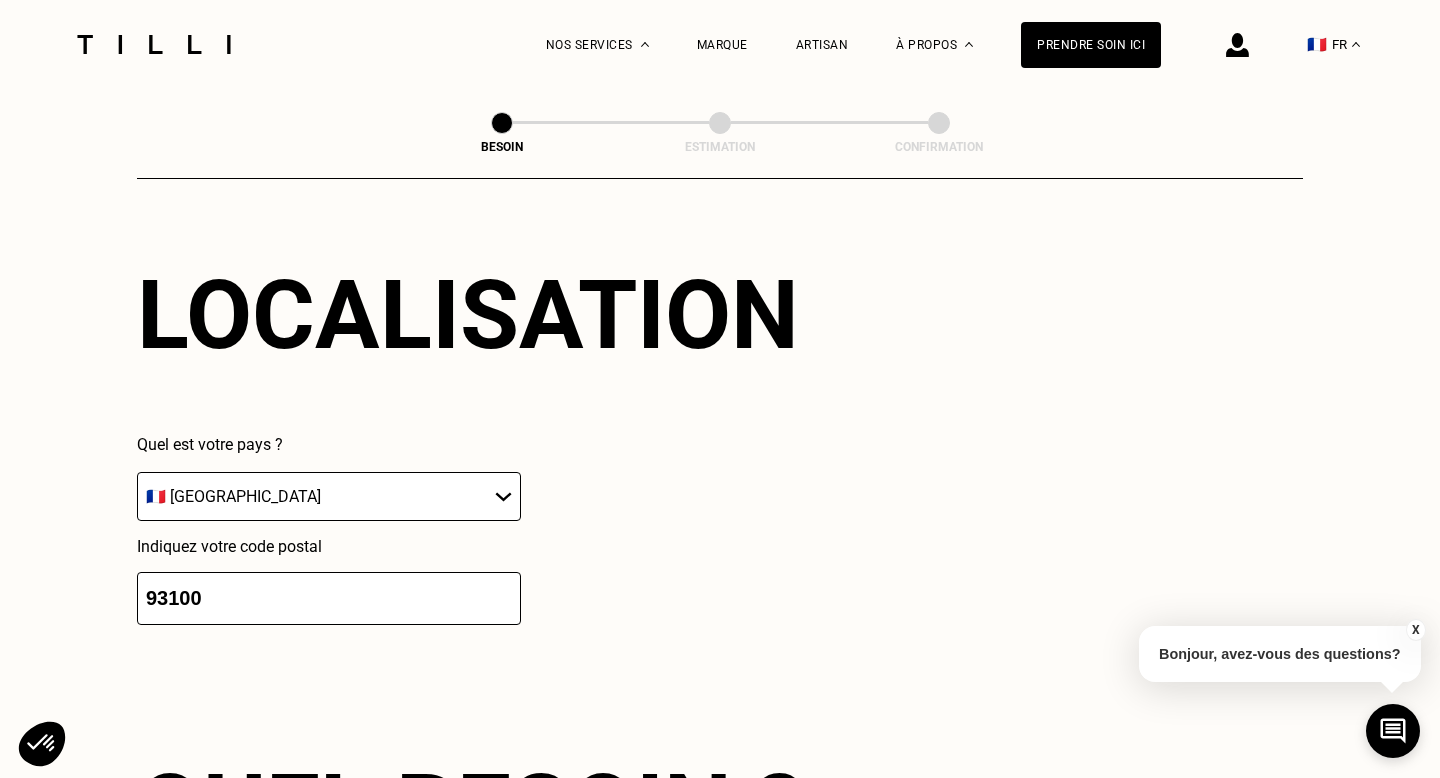 scroll, scrollTop: 3176, scrollLeft: 0, axis: vertical 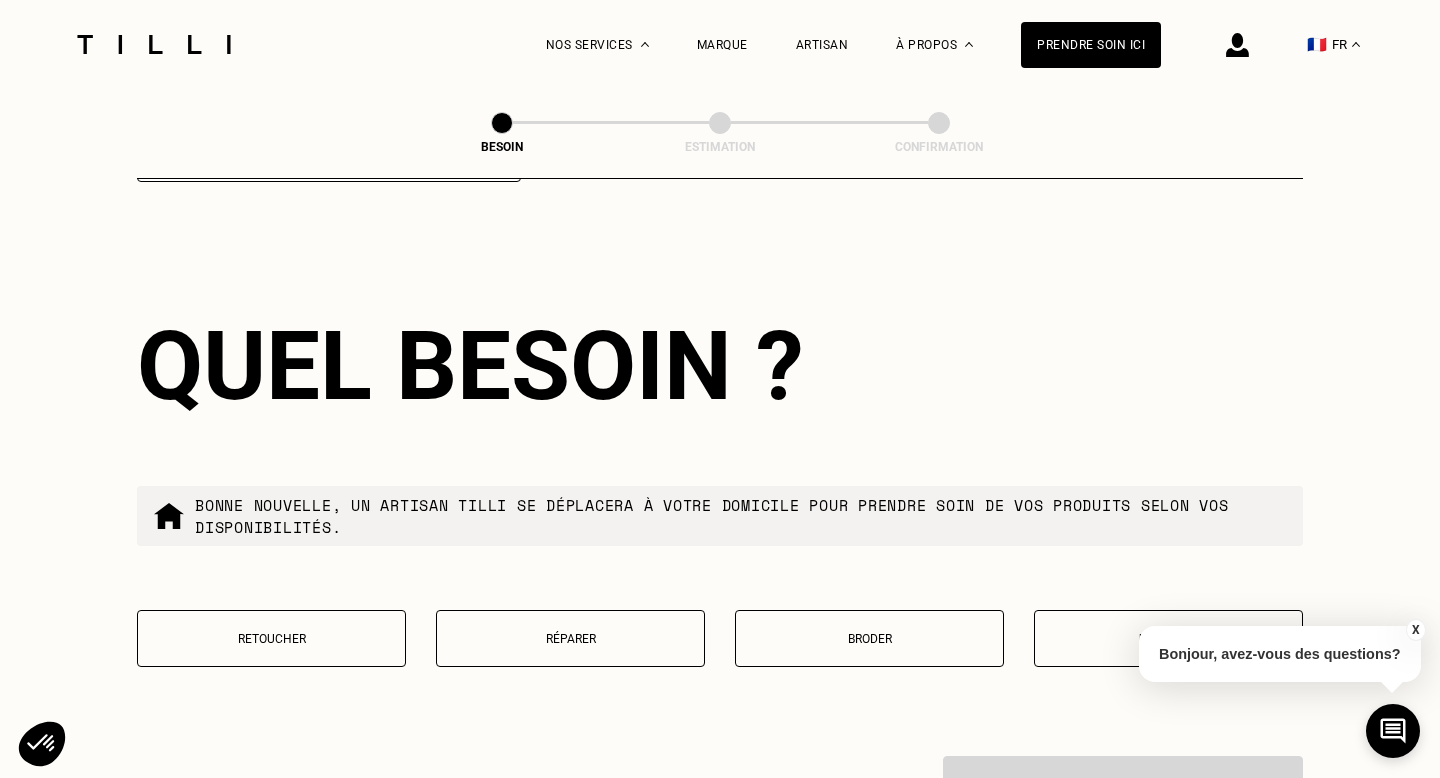 click on "Retoucher" at bounding box center [271, 639] 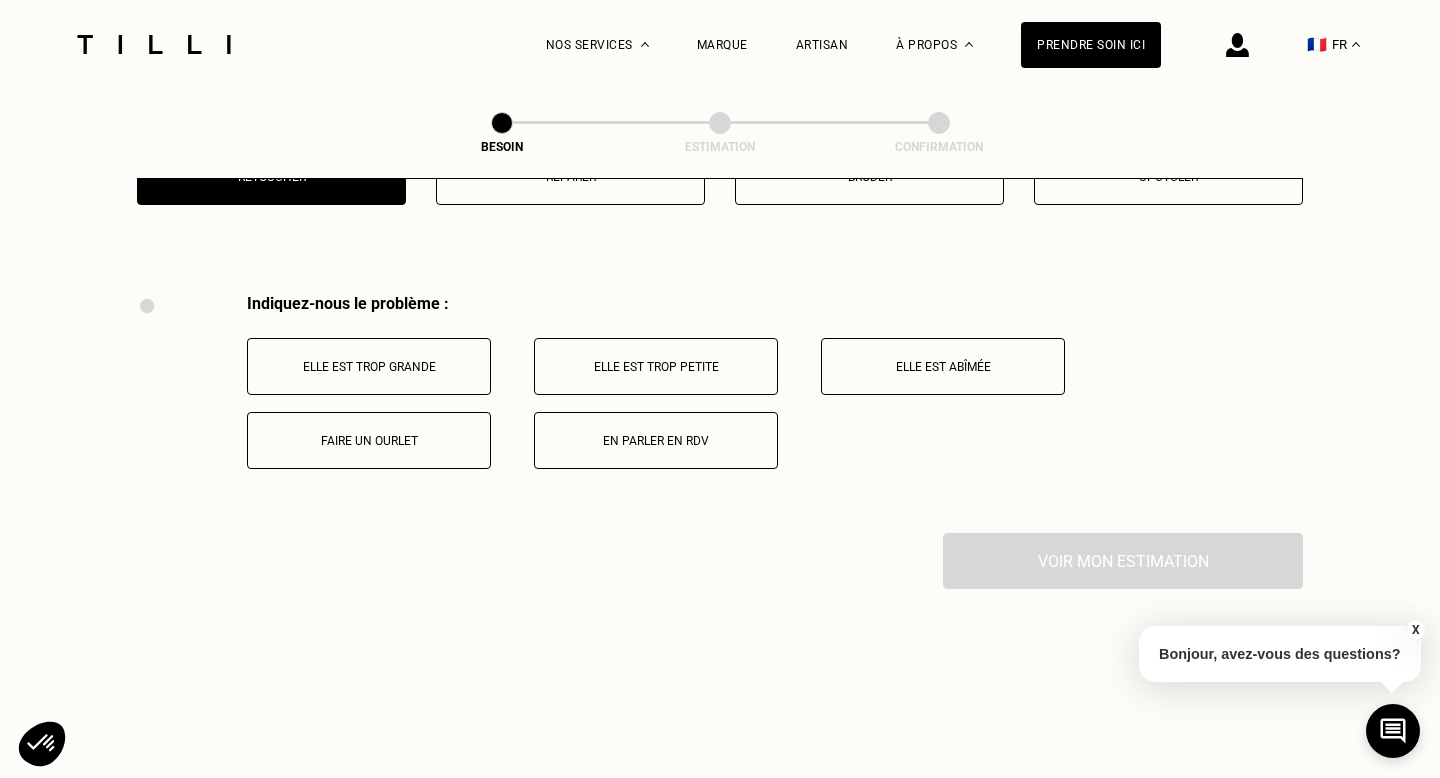 scroll, scrollTop: 3688, scrollLeft: 0, axis: vertical 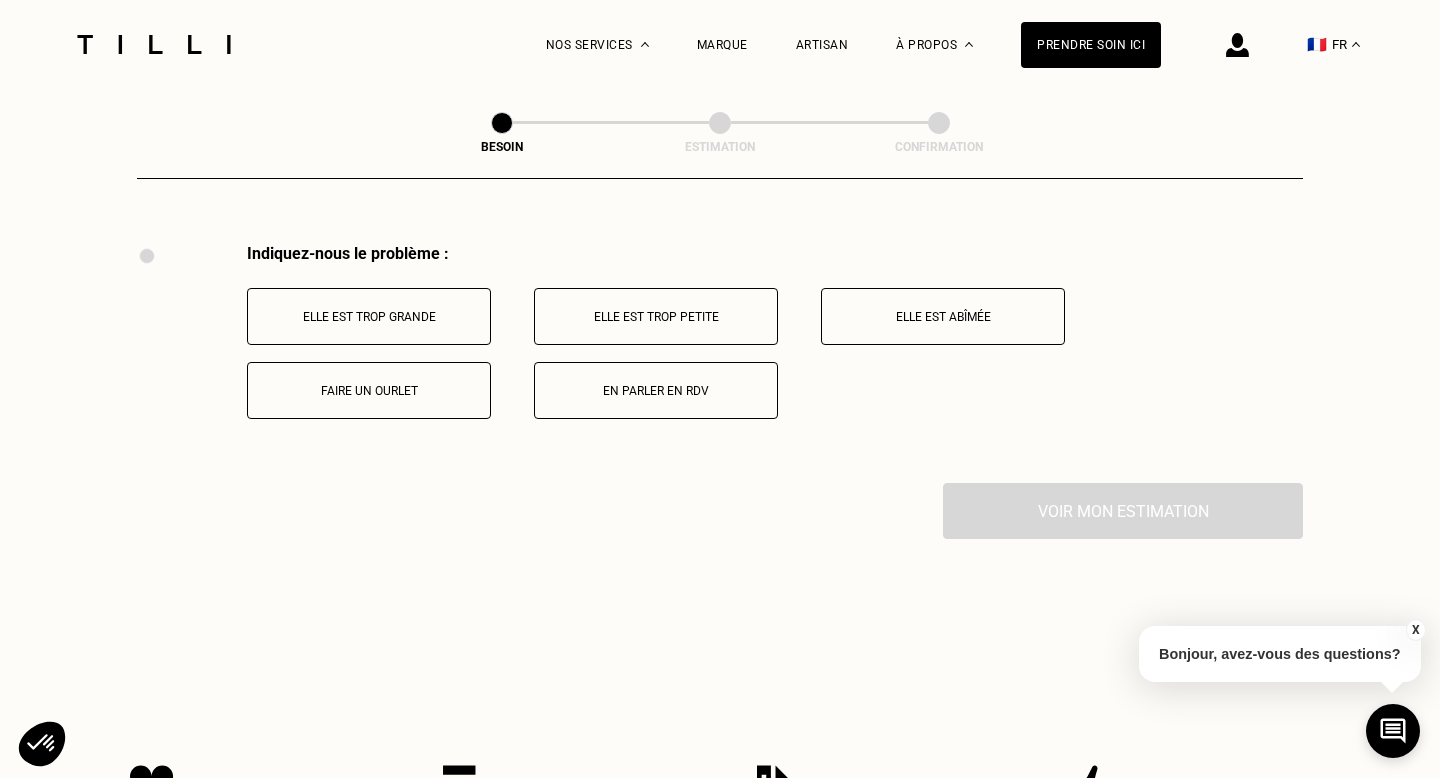 click on "Elle est trop grande" at bounding box center [369, 316] 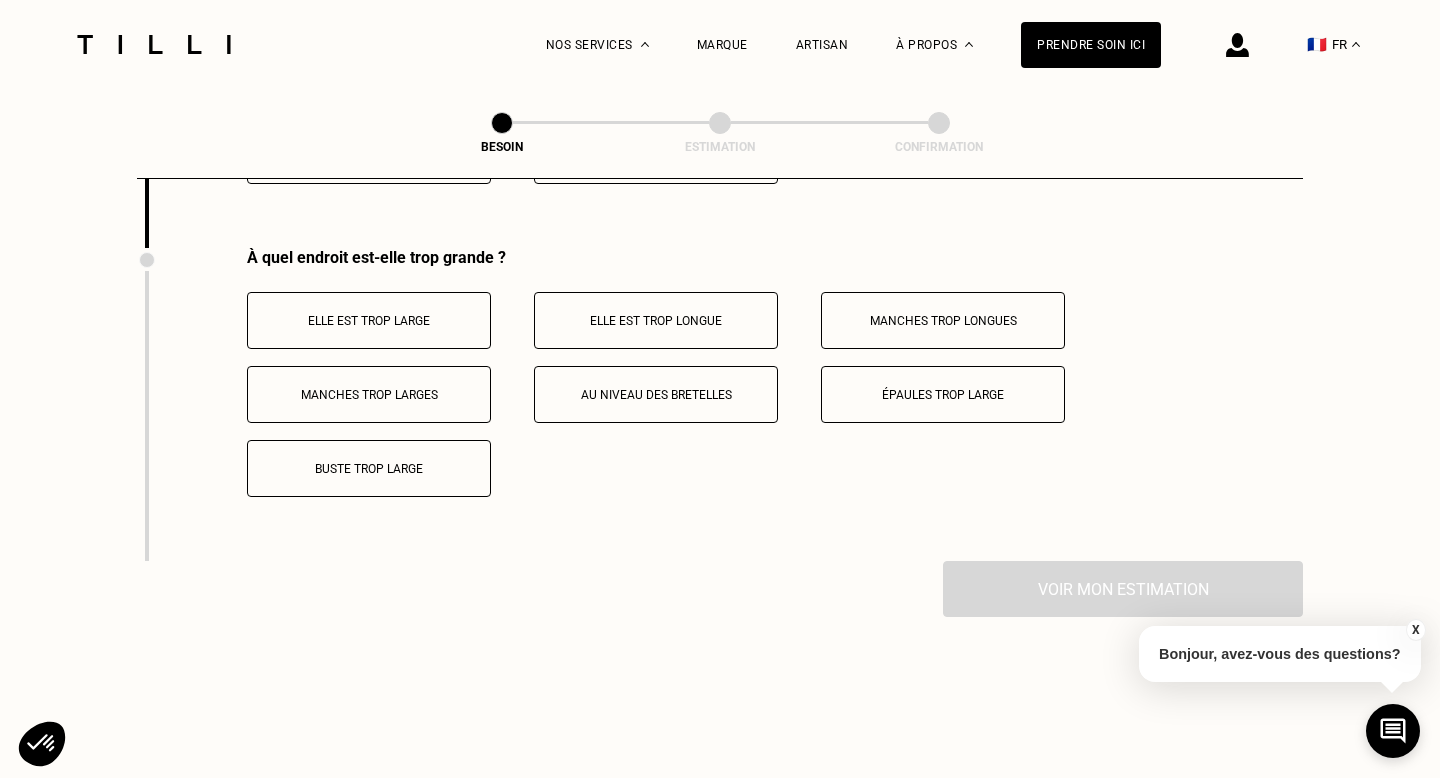 scroll, scrollTop: 3927, scrollLeft: 0, axis: vertical 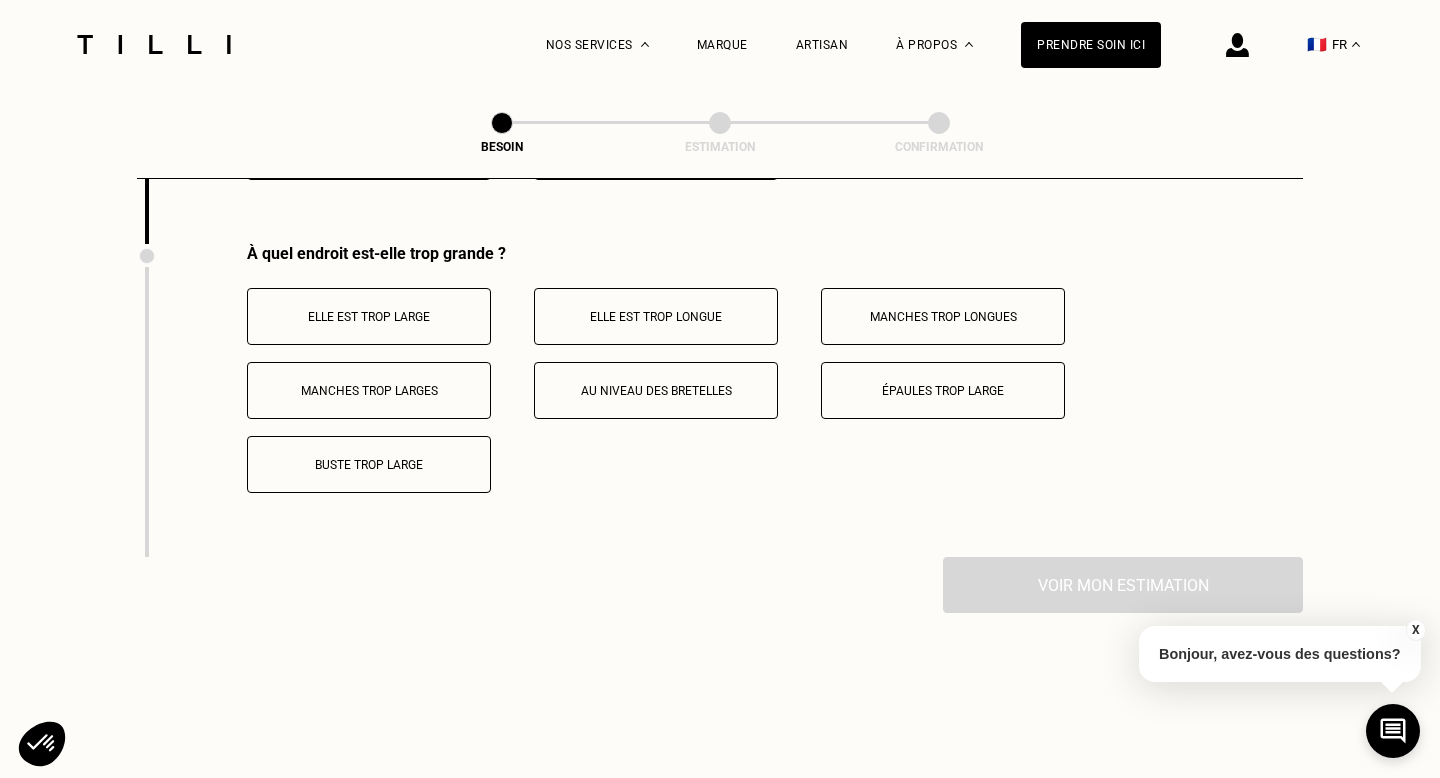 click on "Buste trop large" at bounding box center [369, 464] 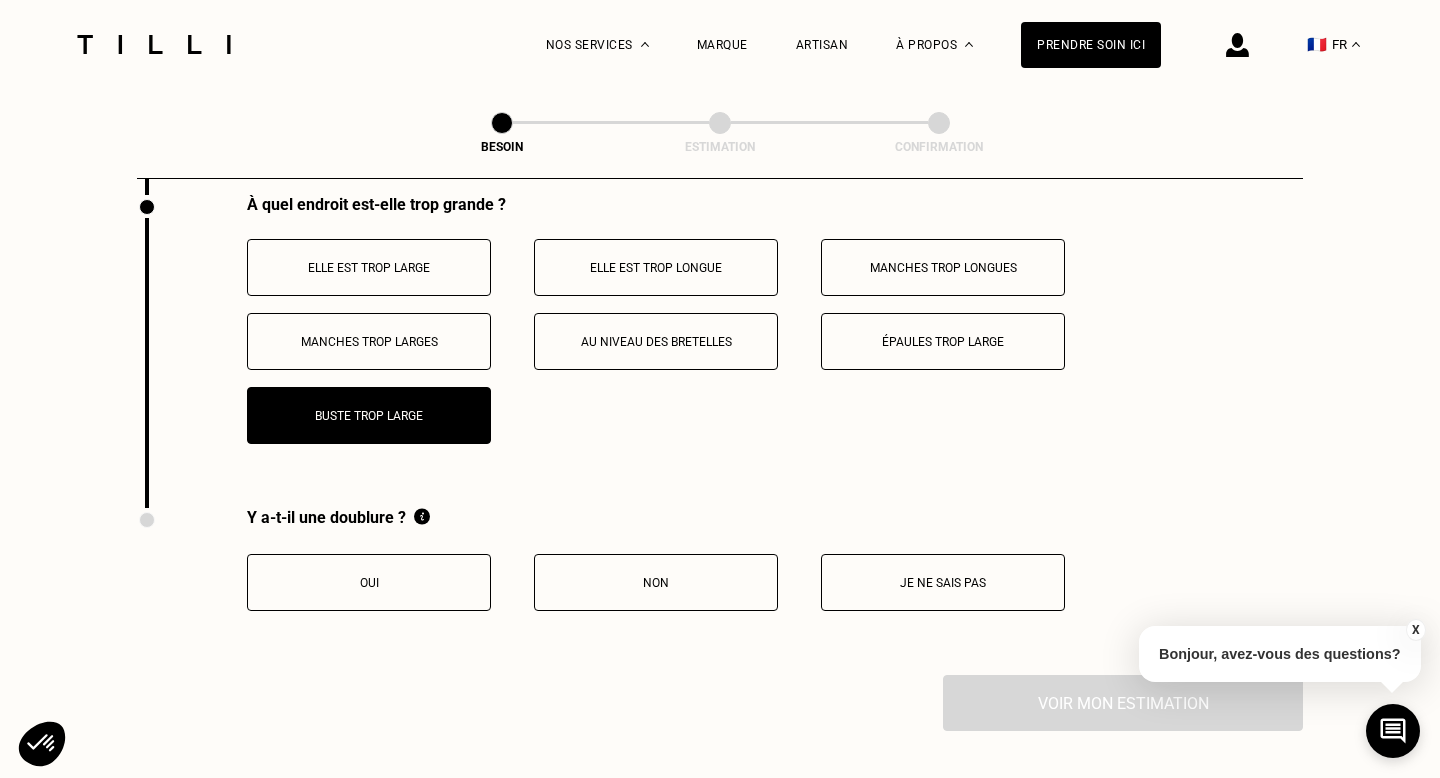 scroll, scrollTop: 3988, scrollLeft: 0, axis: vertical 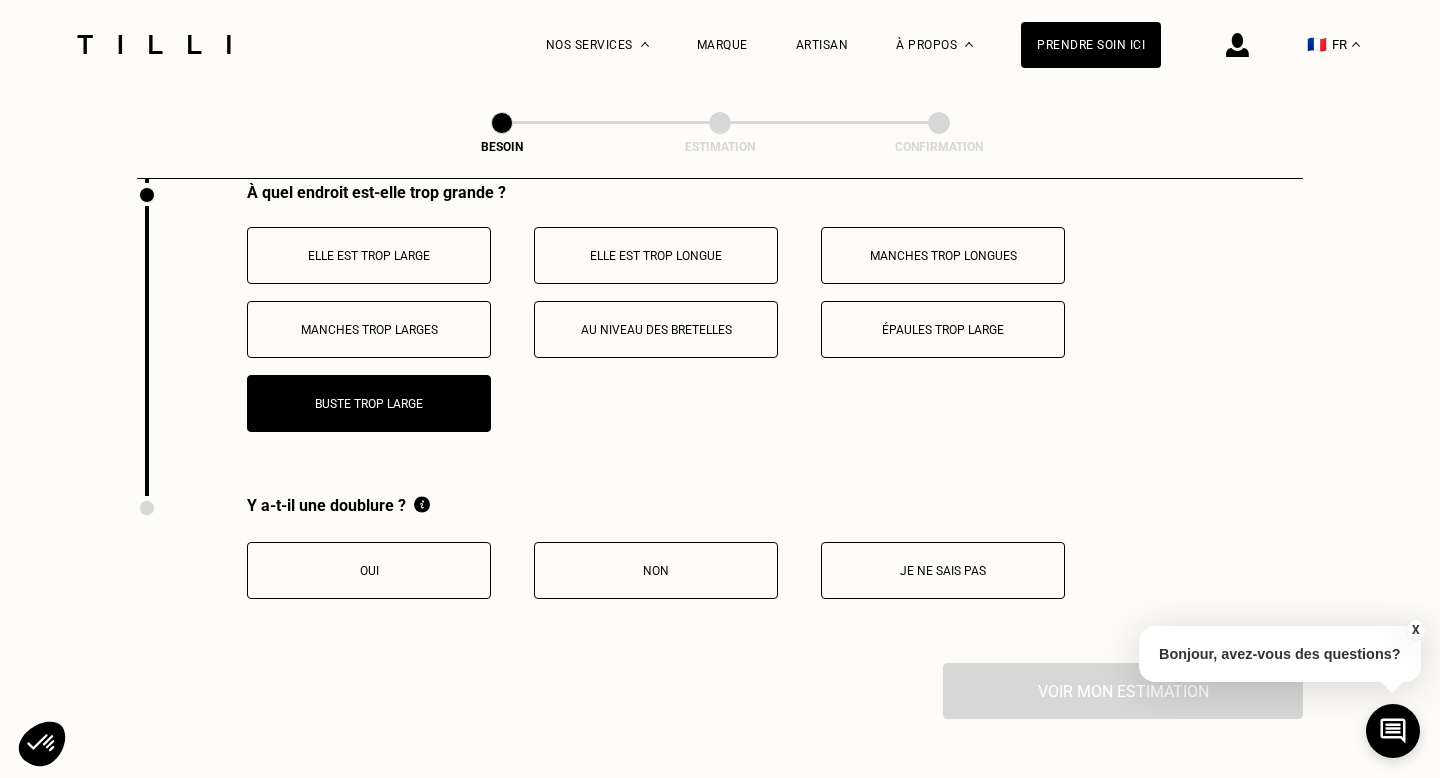 click on "Oui" at bounding box center [369, 570] 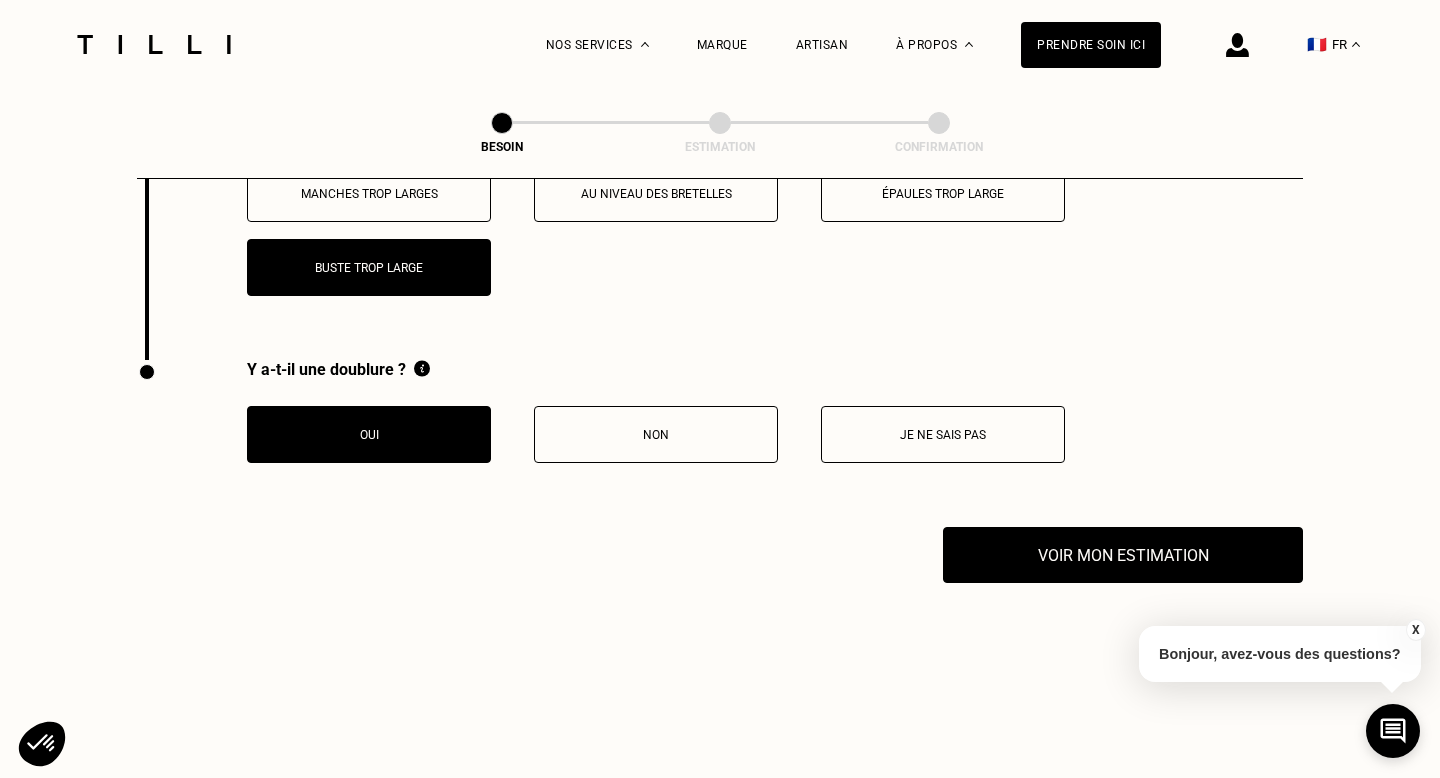 scroll, scrollTop: 4133, scrollLeft: 0, axis: vertical 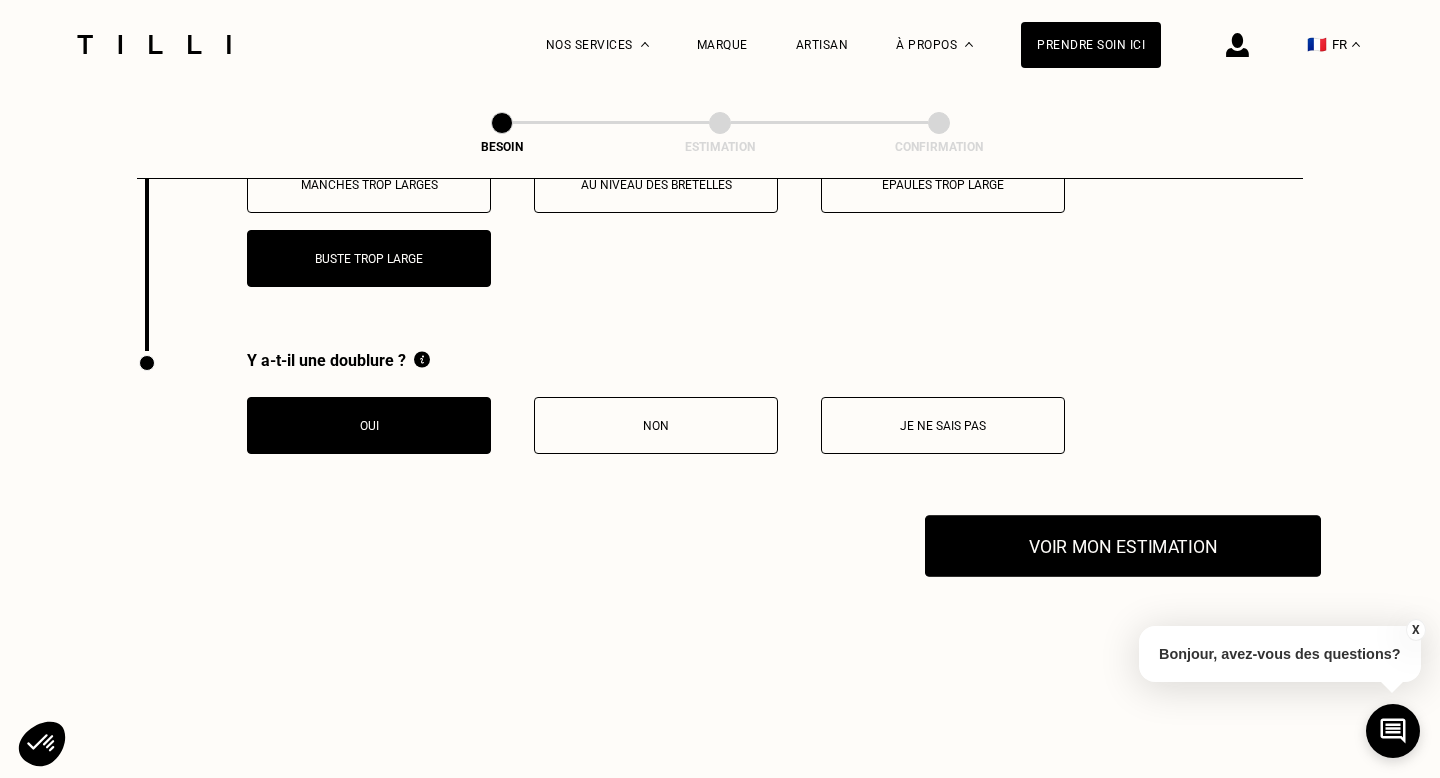 click on "Voir mon estimation" at bounding box center [1123, 546] 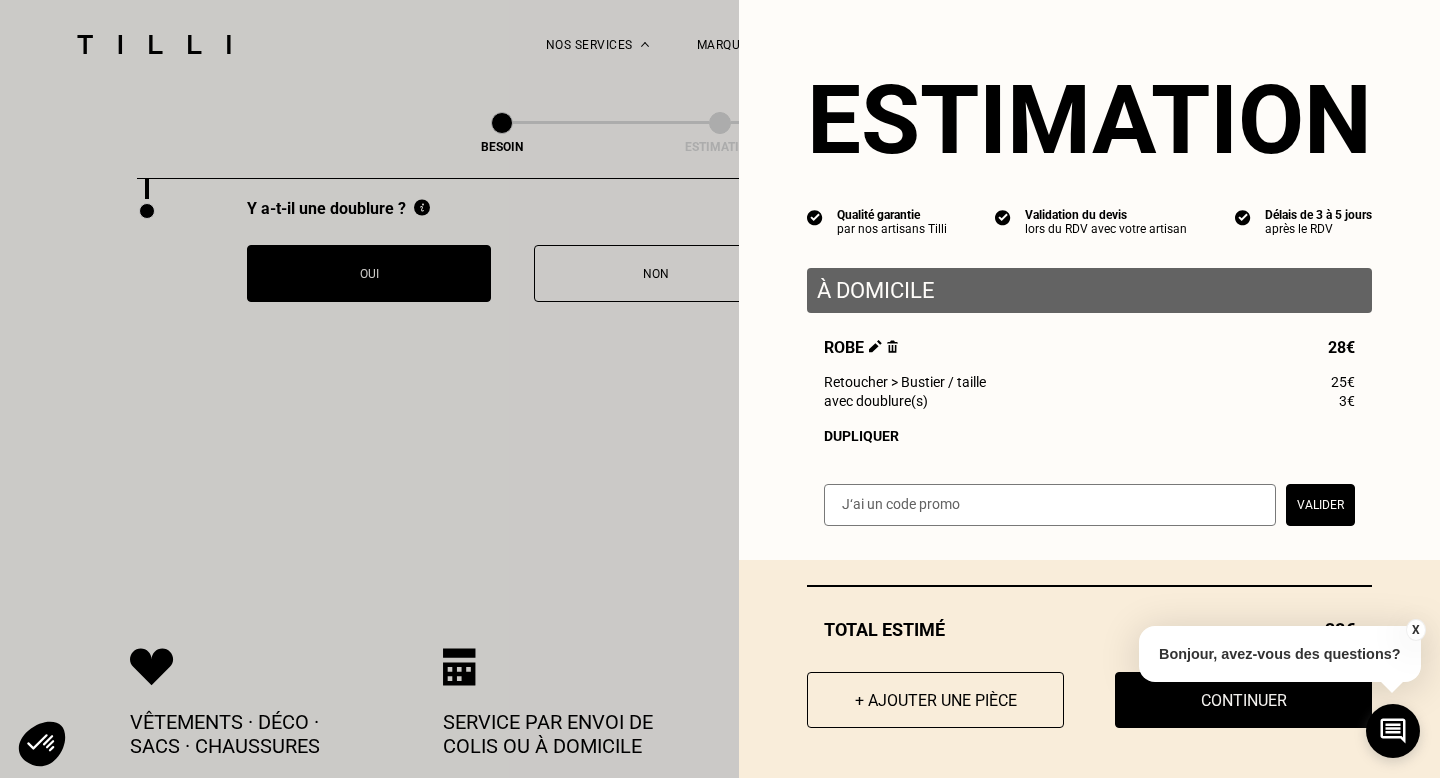 scroll, scrollTop: 4291, scrollLeft: 0, axis: vertical 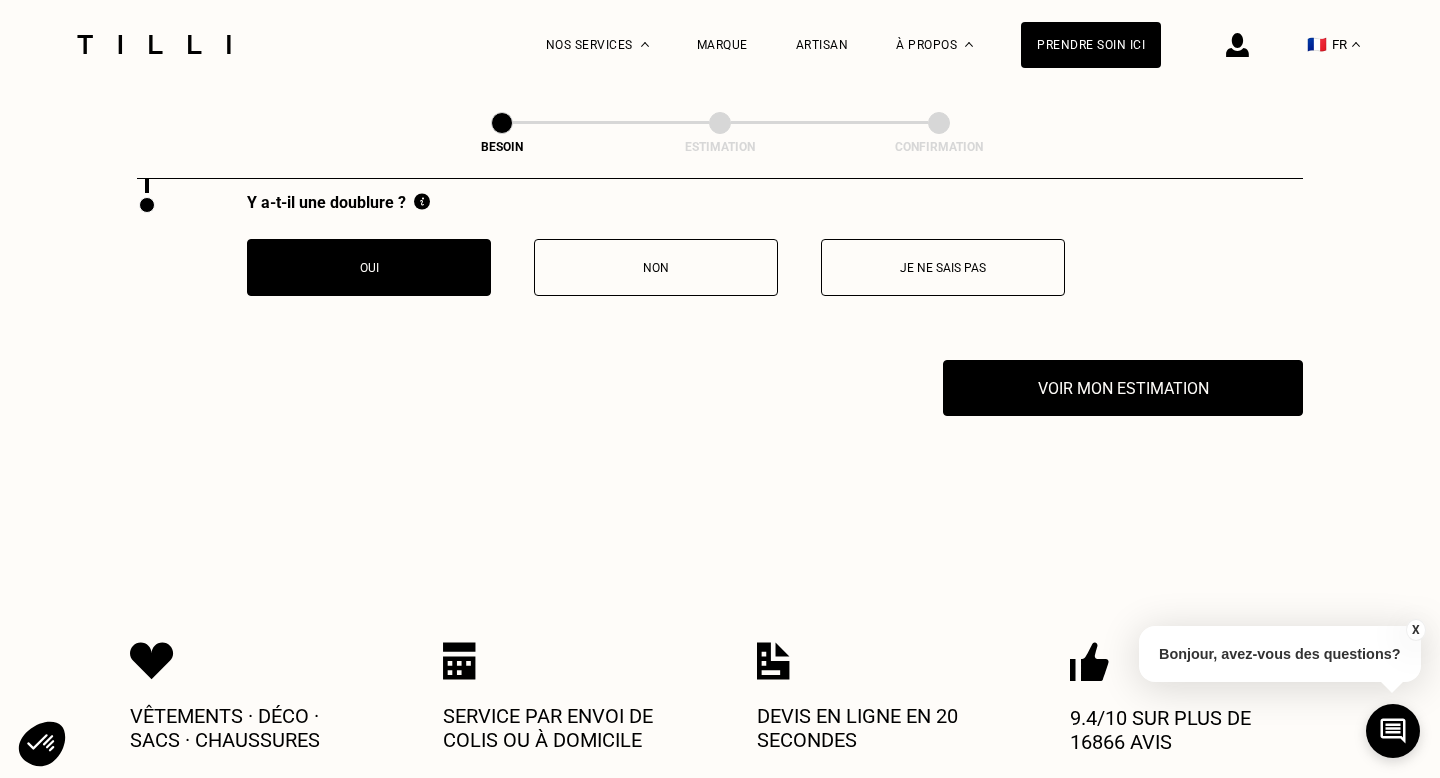 click on "X" at bounding box center [1415, 630] 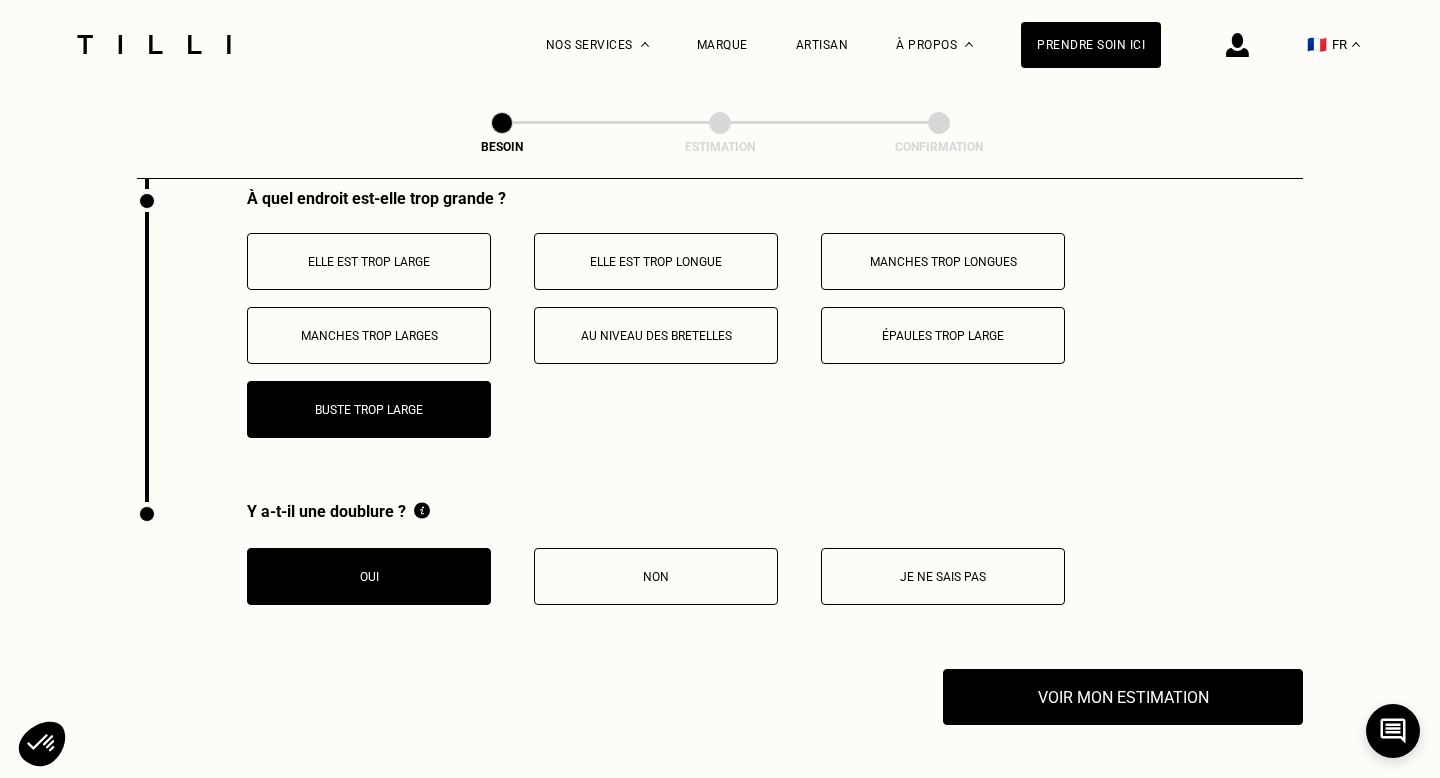 scroll, scrollTop: 3955, scrollLeft: 0, axis: vertical 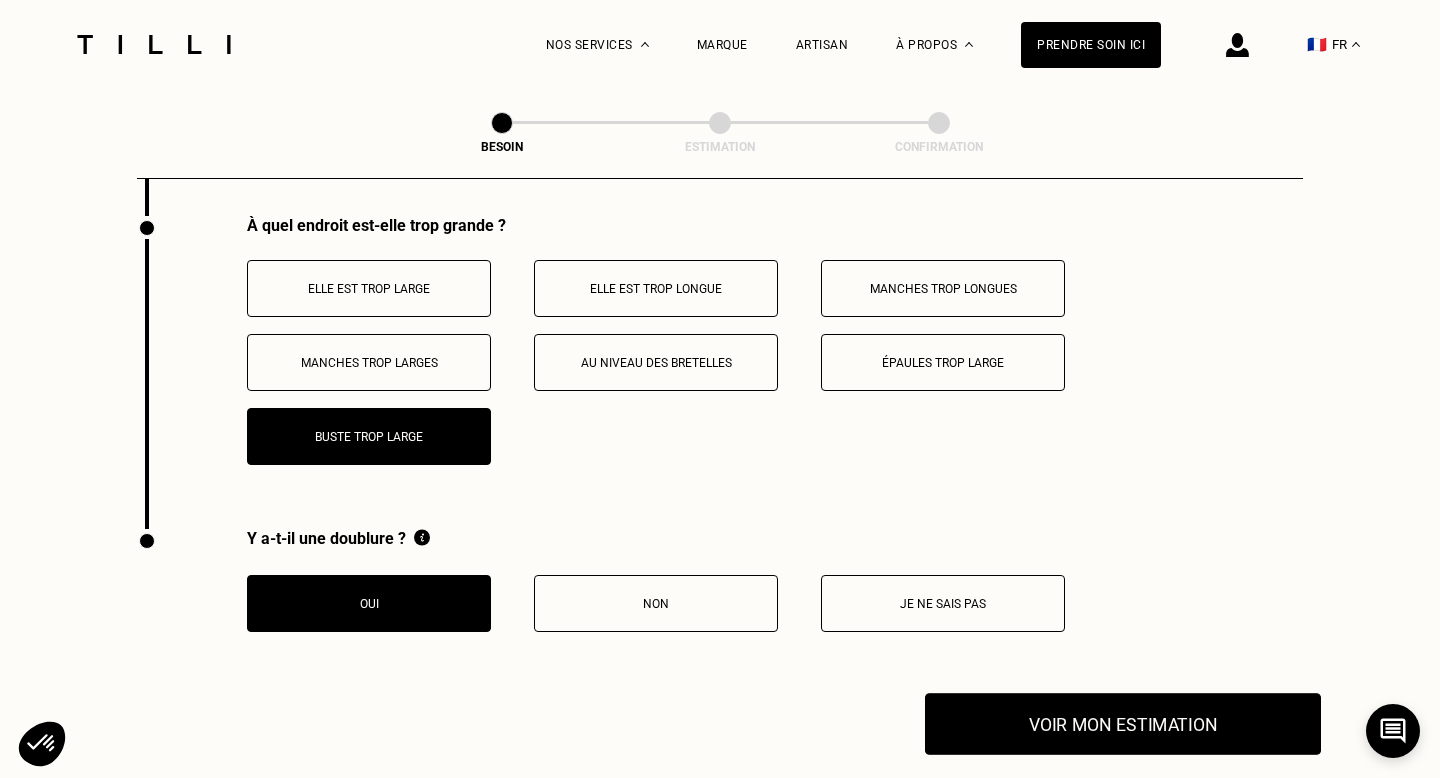click on "Voir mon estimation" at bounding box center (1123, 724) 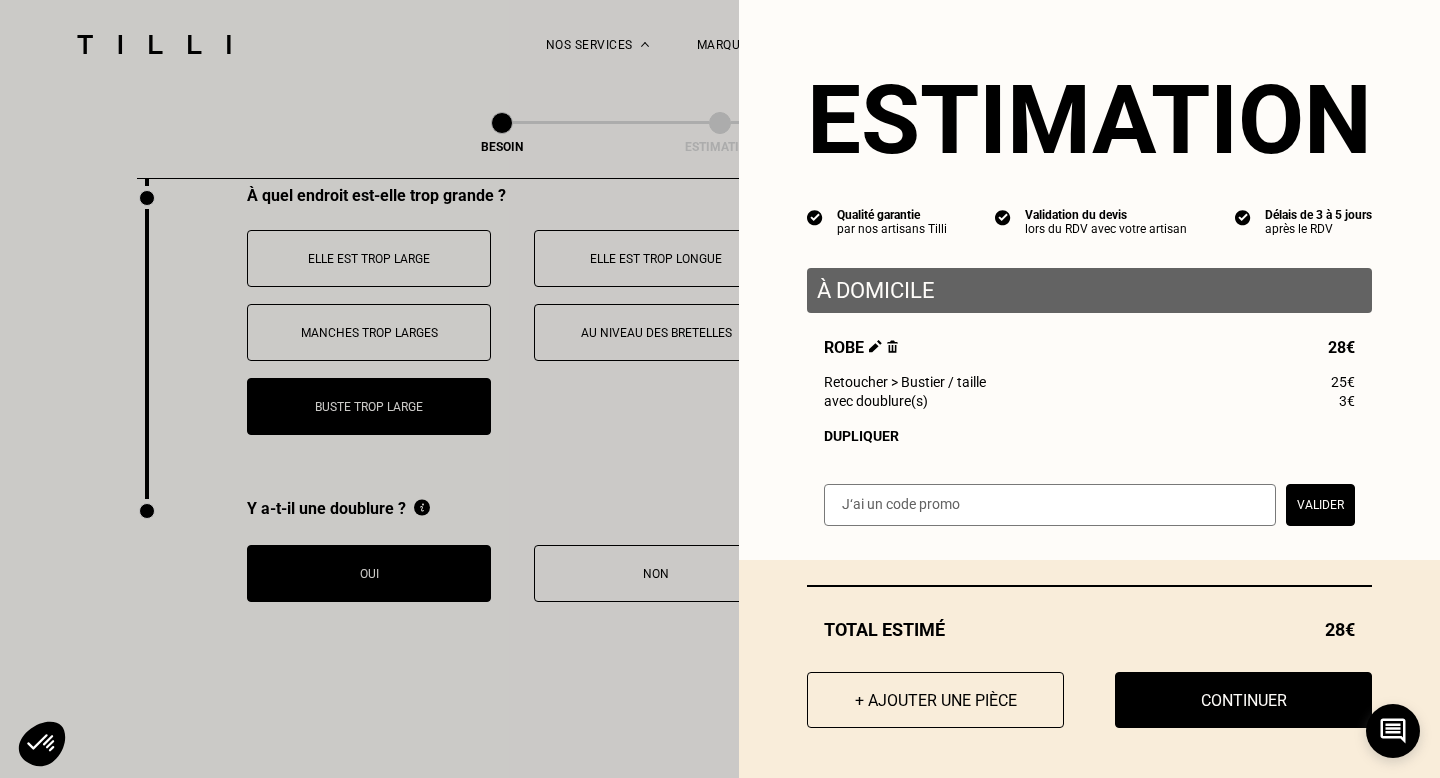 scroll, scrollTop: 3987, scrollLeft: 0, axis: vertical 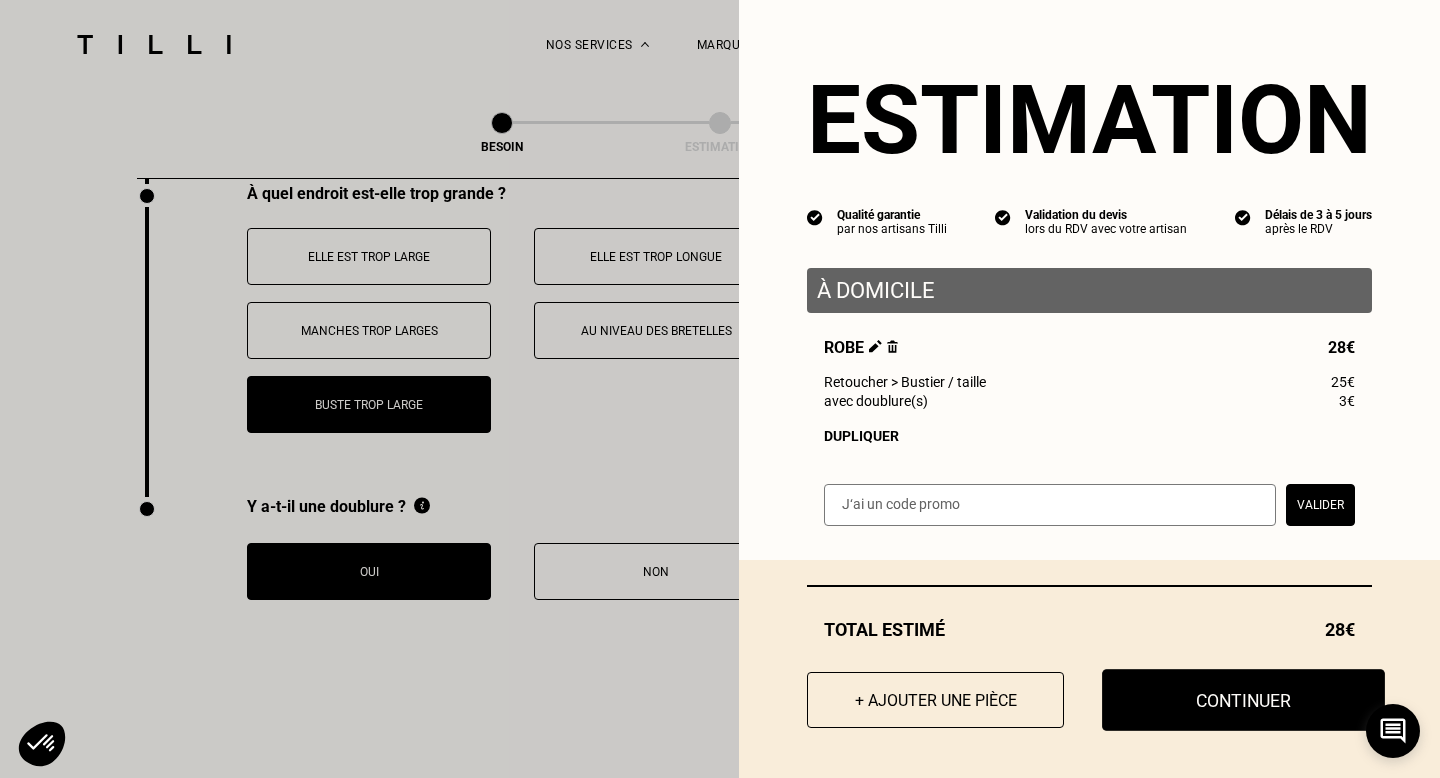 click on "Continuer" at bounding box center [1243, 700] 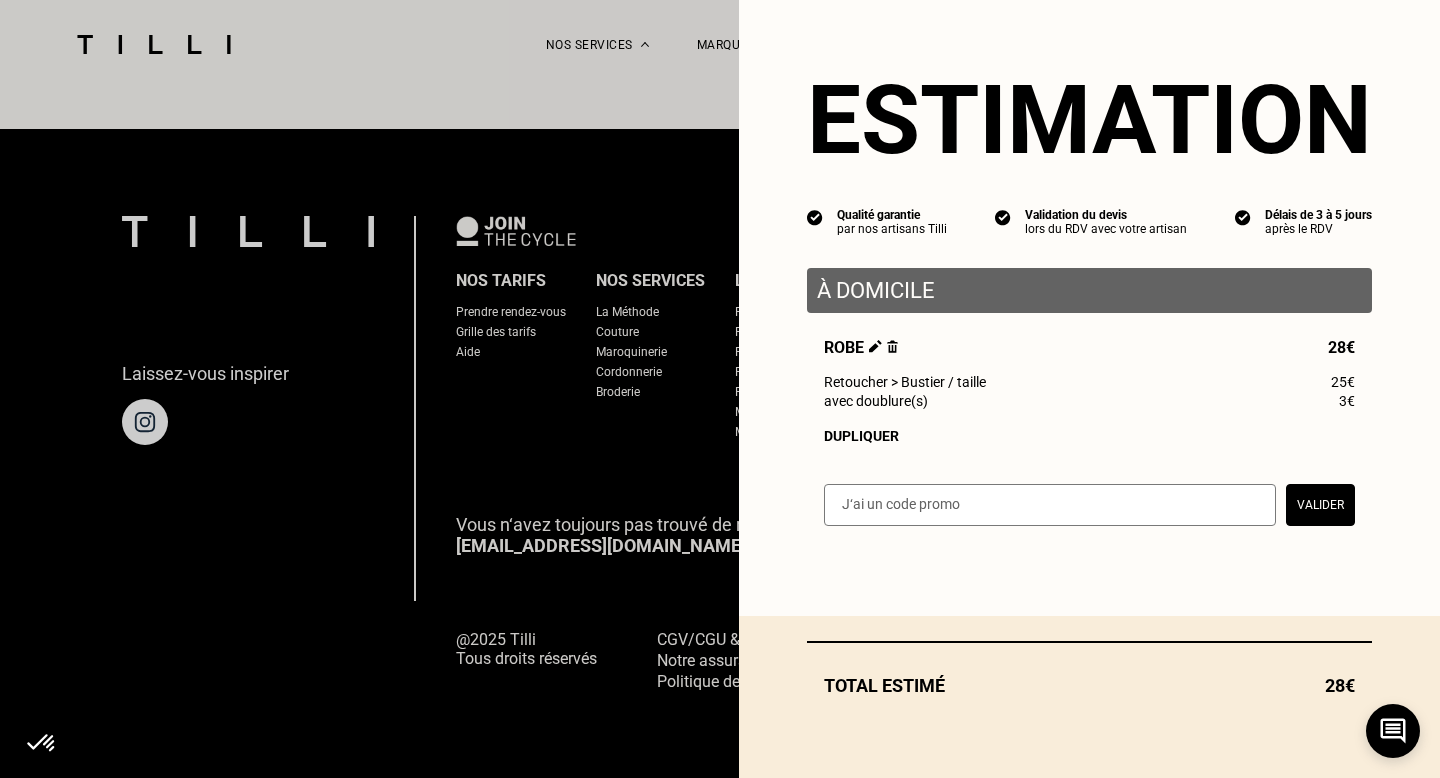 scroll, scrollTop: 1243, scrollLeft: 0, axis: vertical 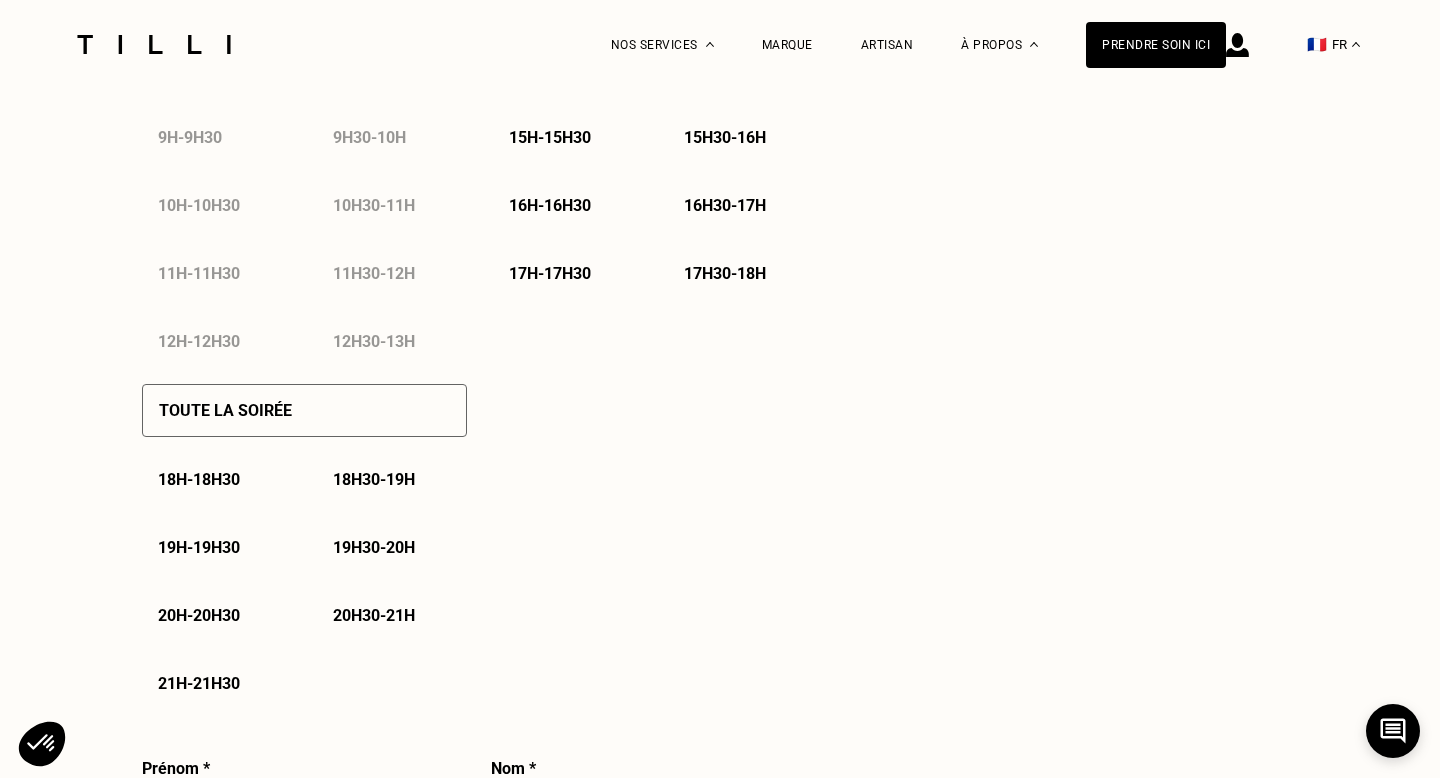 select on "FR" 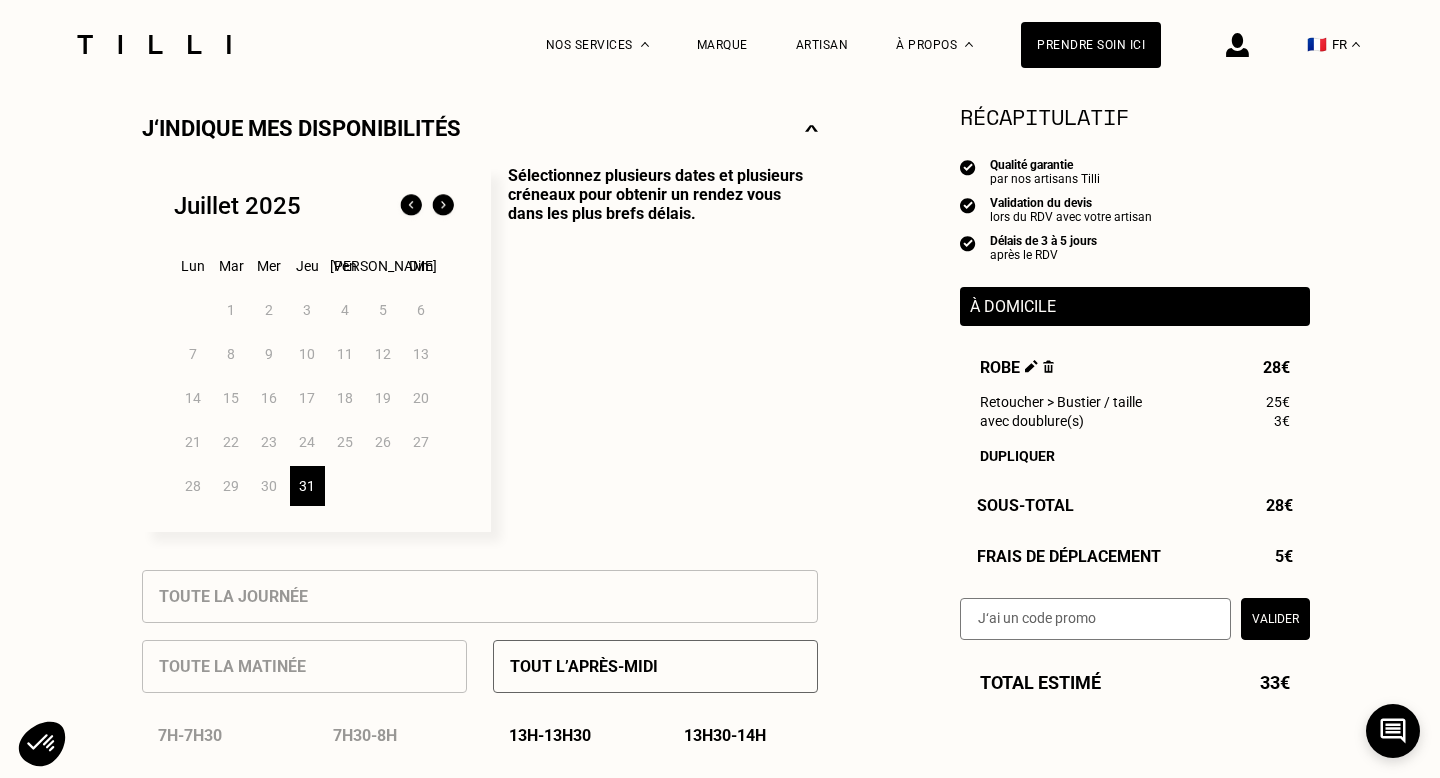 scroll, scrollTop: 448, scrollLeft: 0, axis: vertical 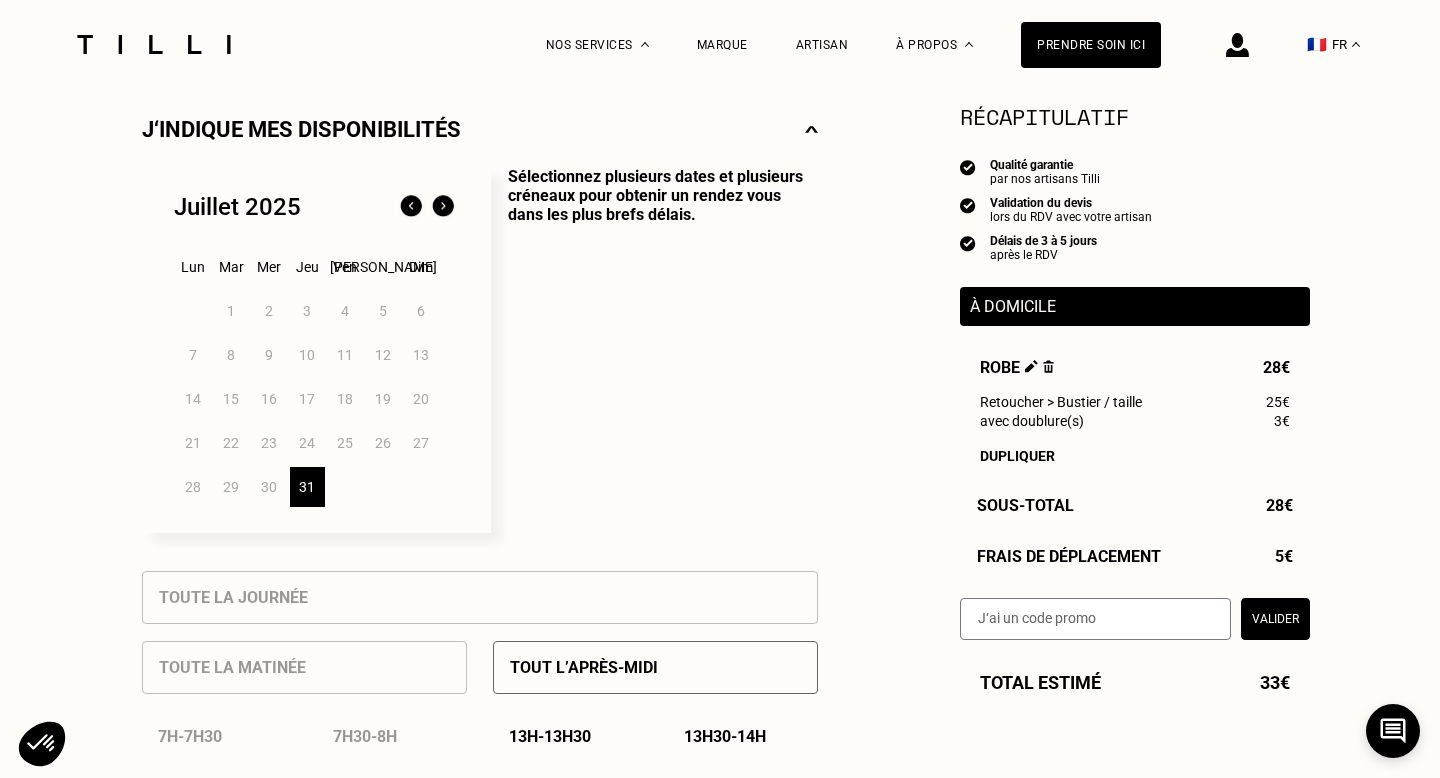 click at bounding box center [443, 207] 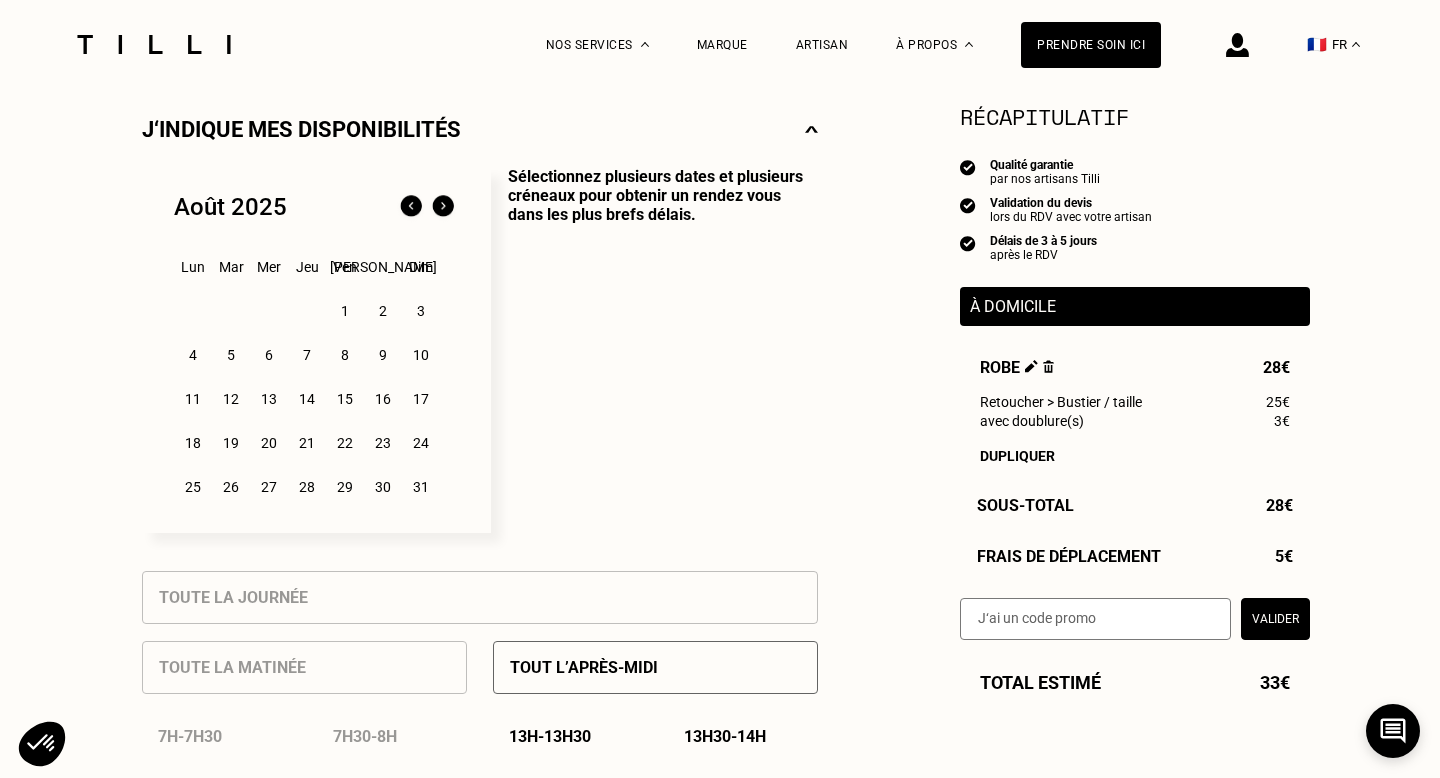 click on "1" at bounding box center [345, 311] 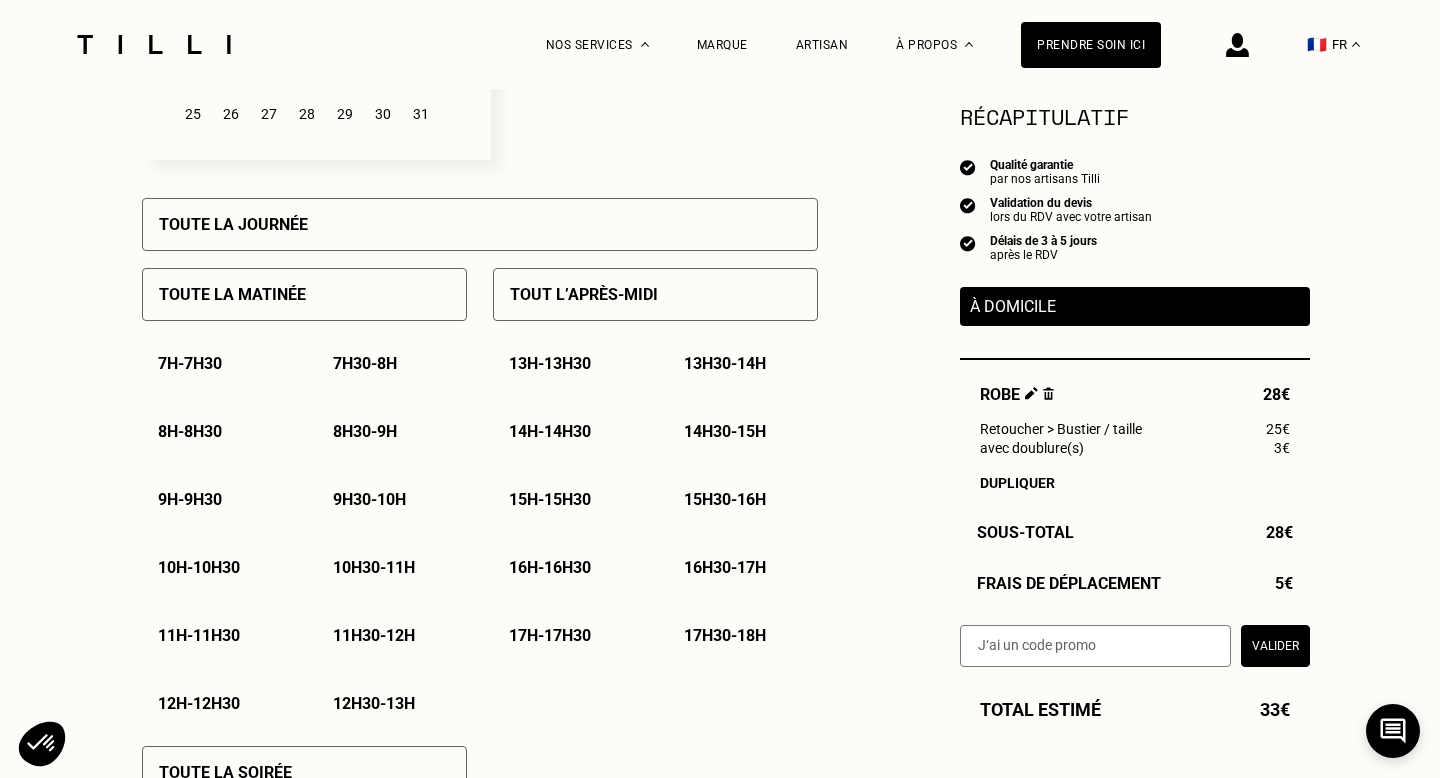scroll, scrollTop: 823, scrollLeft: 0, axis: vertical 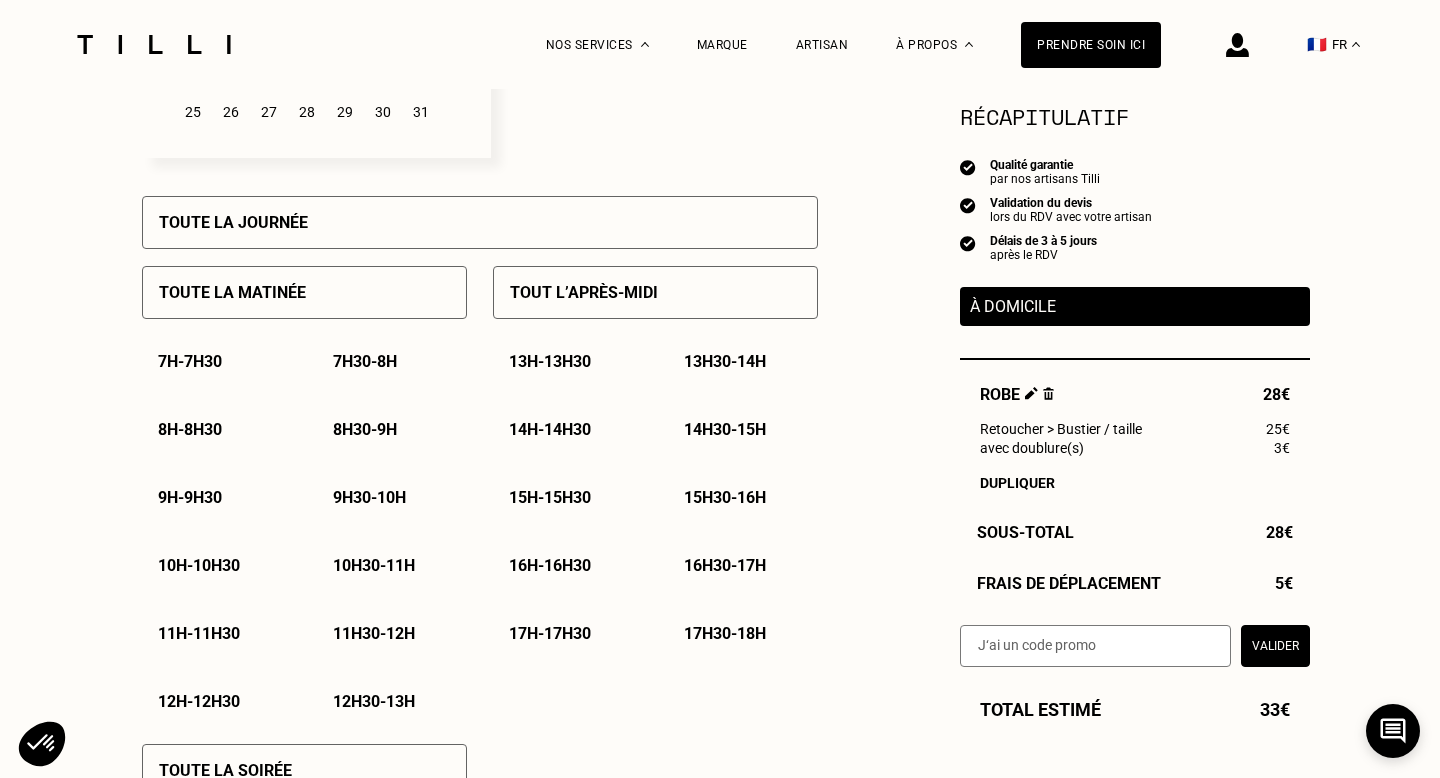 click on "15h30  -  16h" at bounding box center [743, 497] 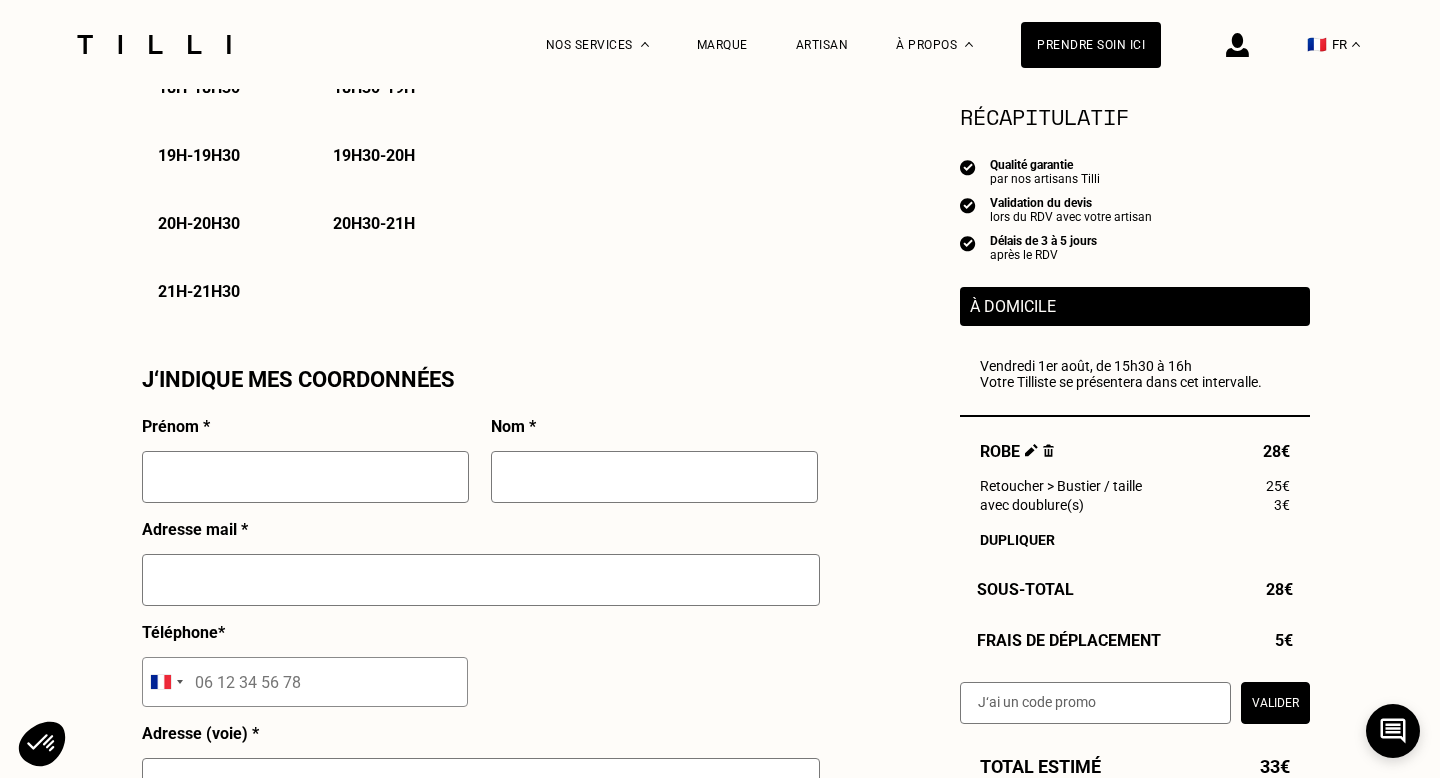 scroll, scrollTop: 1577, scrollLeft: 0, axis: vertical 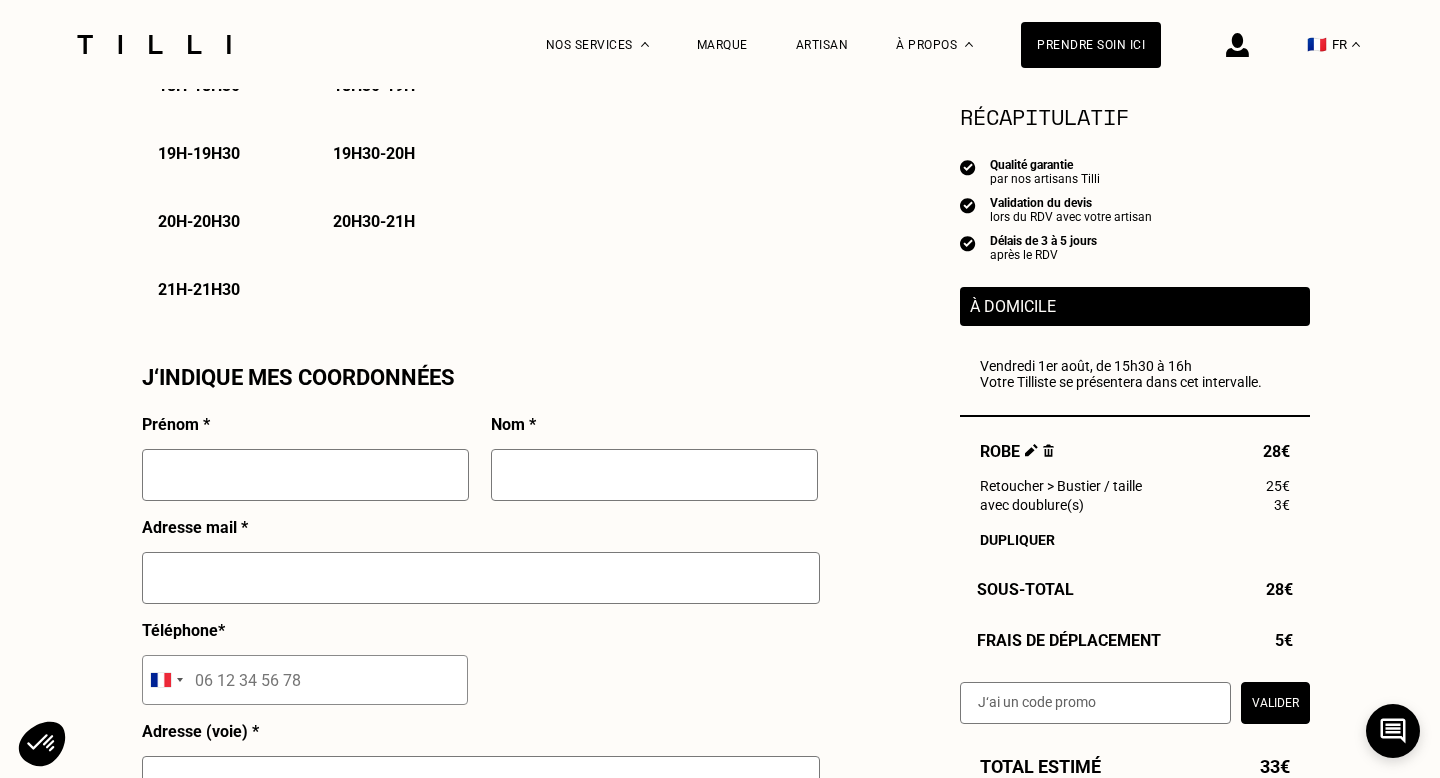 click at bounding box center (305, 475) 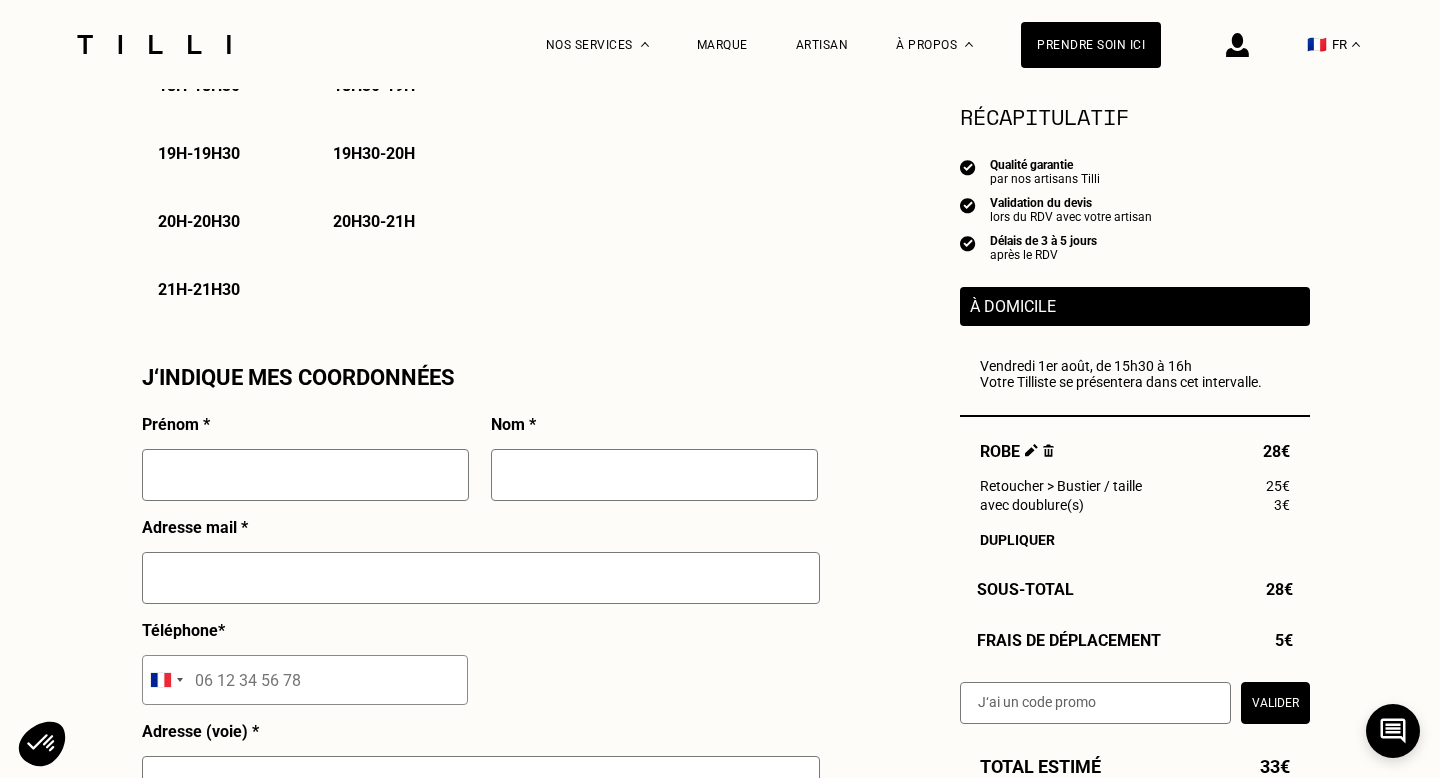 type on "[PERSON_NAME]" 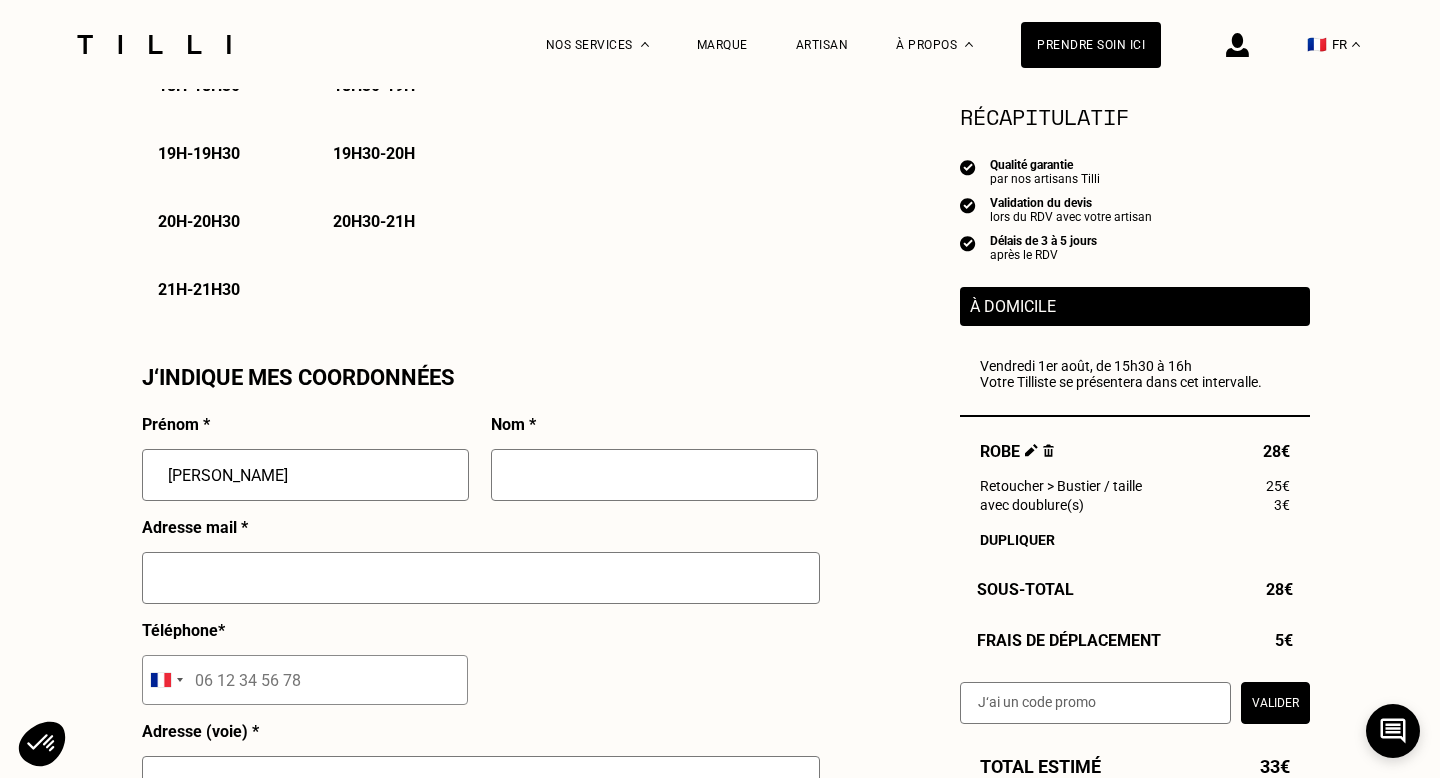 type on "MAKOUKE" 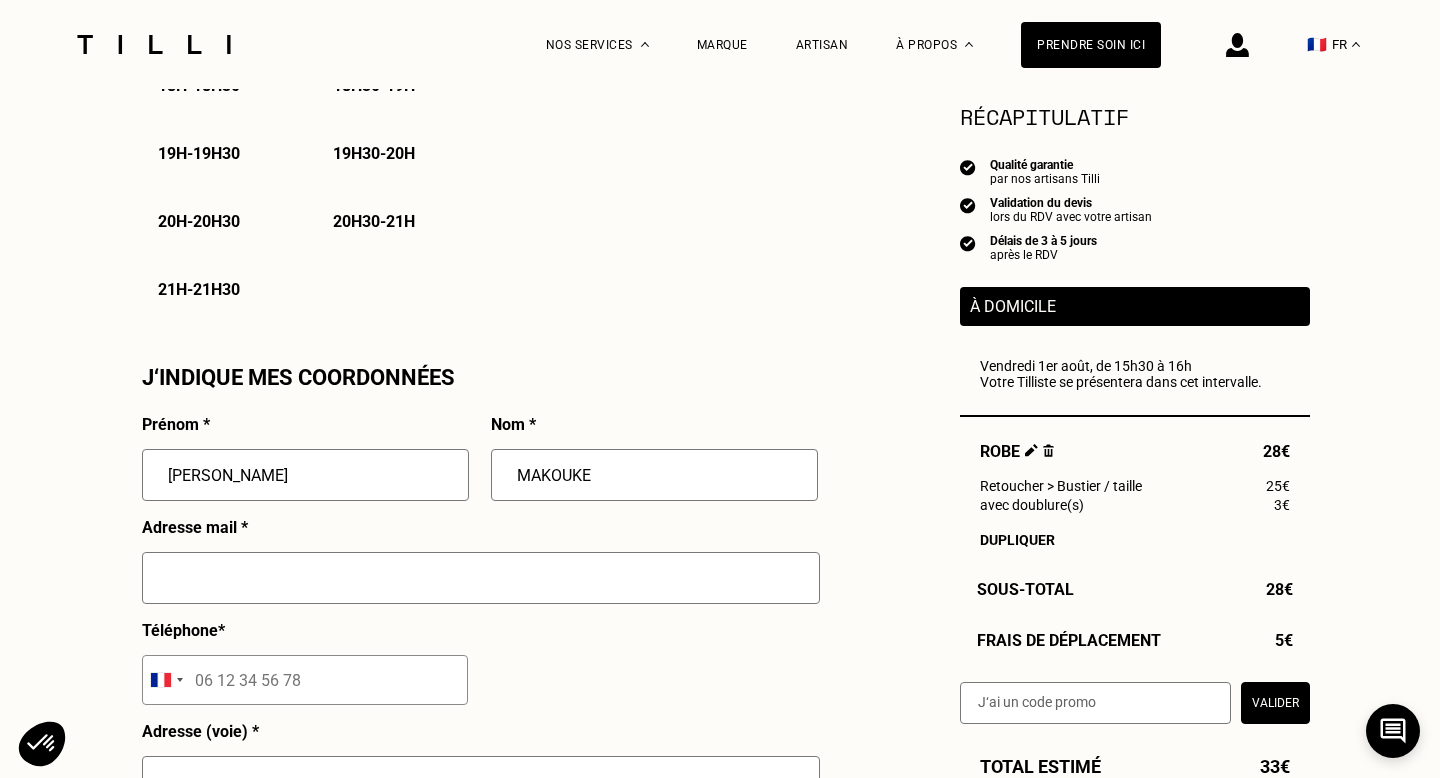 type on "[EMAIL_ADDRESS][DOMAIN_NAME]" 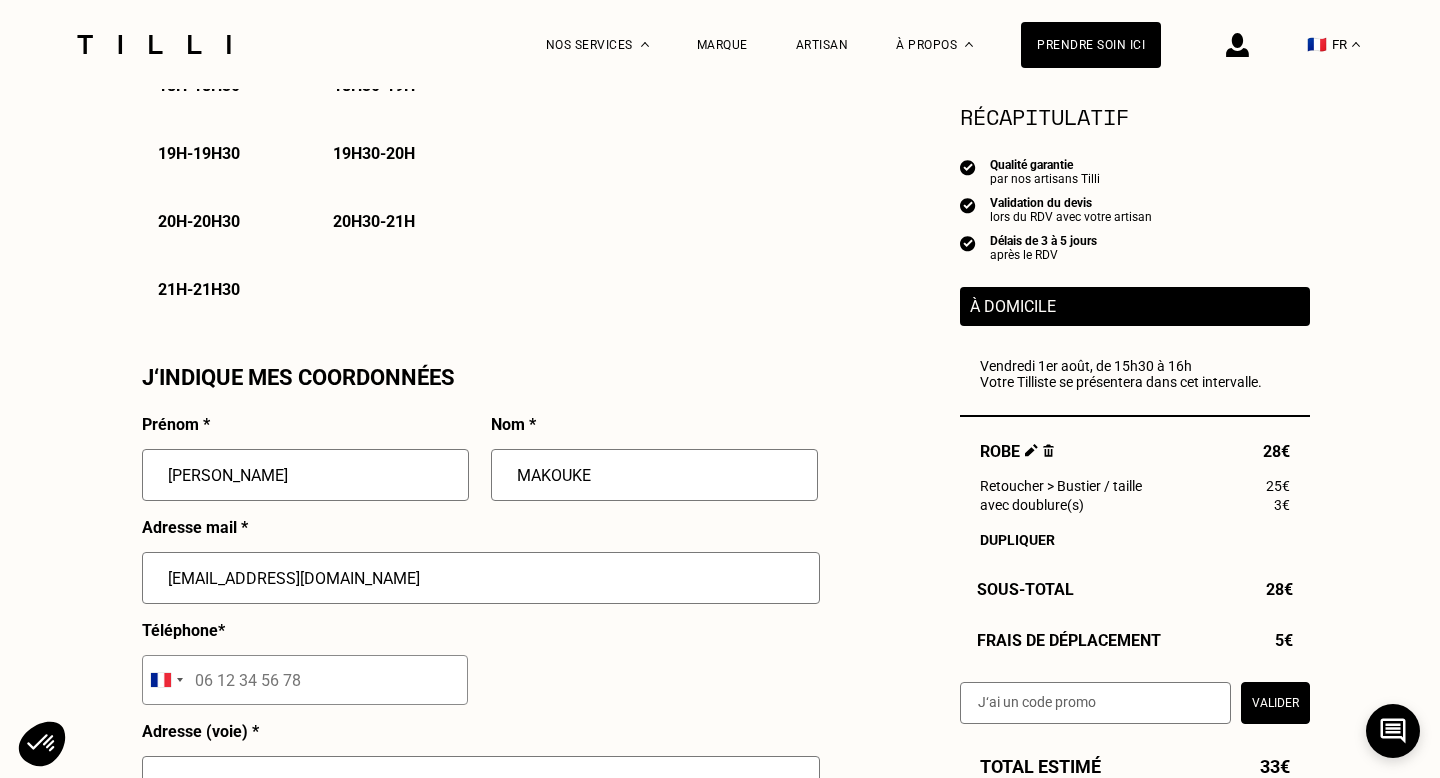 type on "06 03 30 44 89" 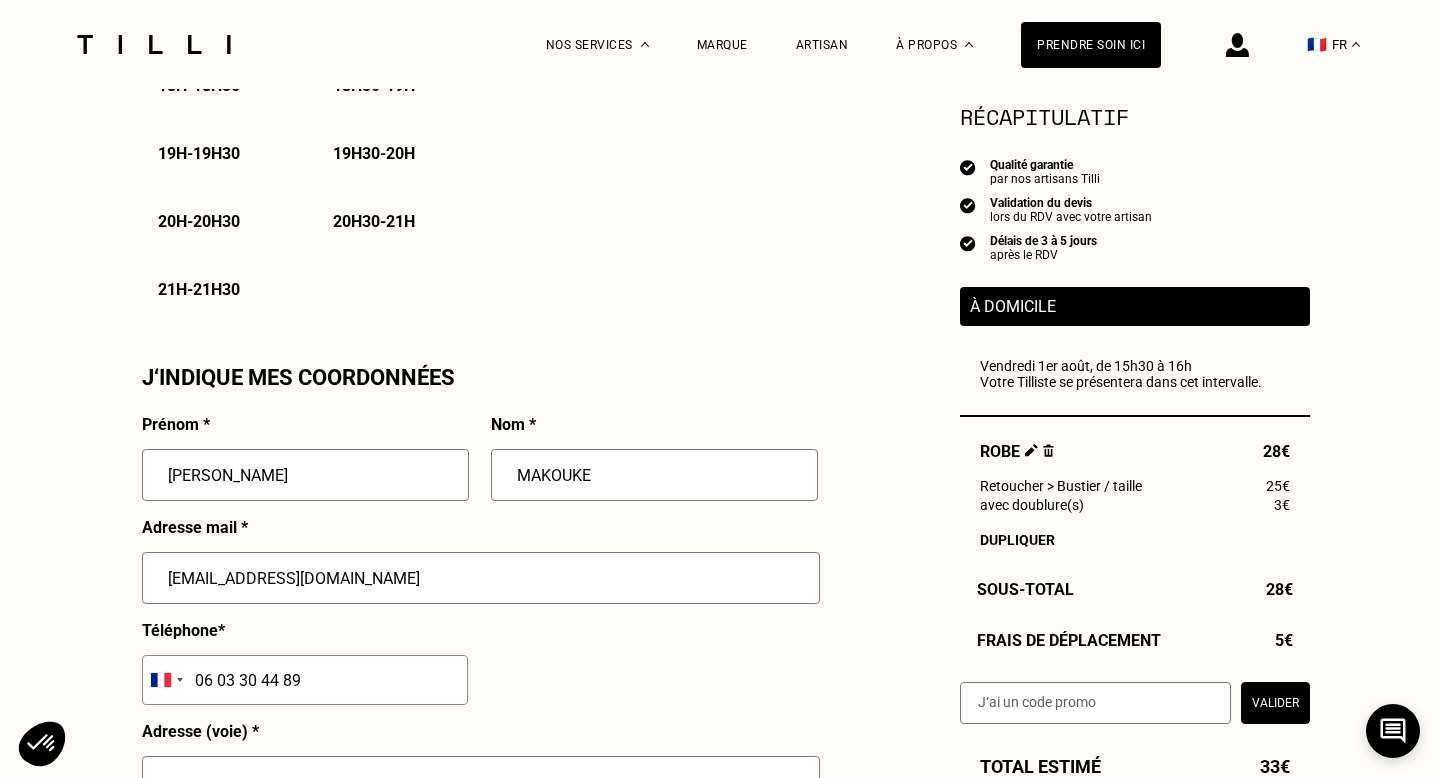 type on "[STREET_ADDRESS][PERSON_NAME][PERSON_NAME]" 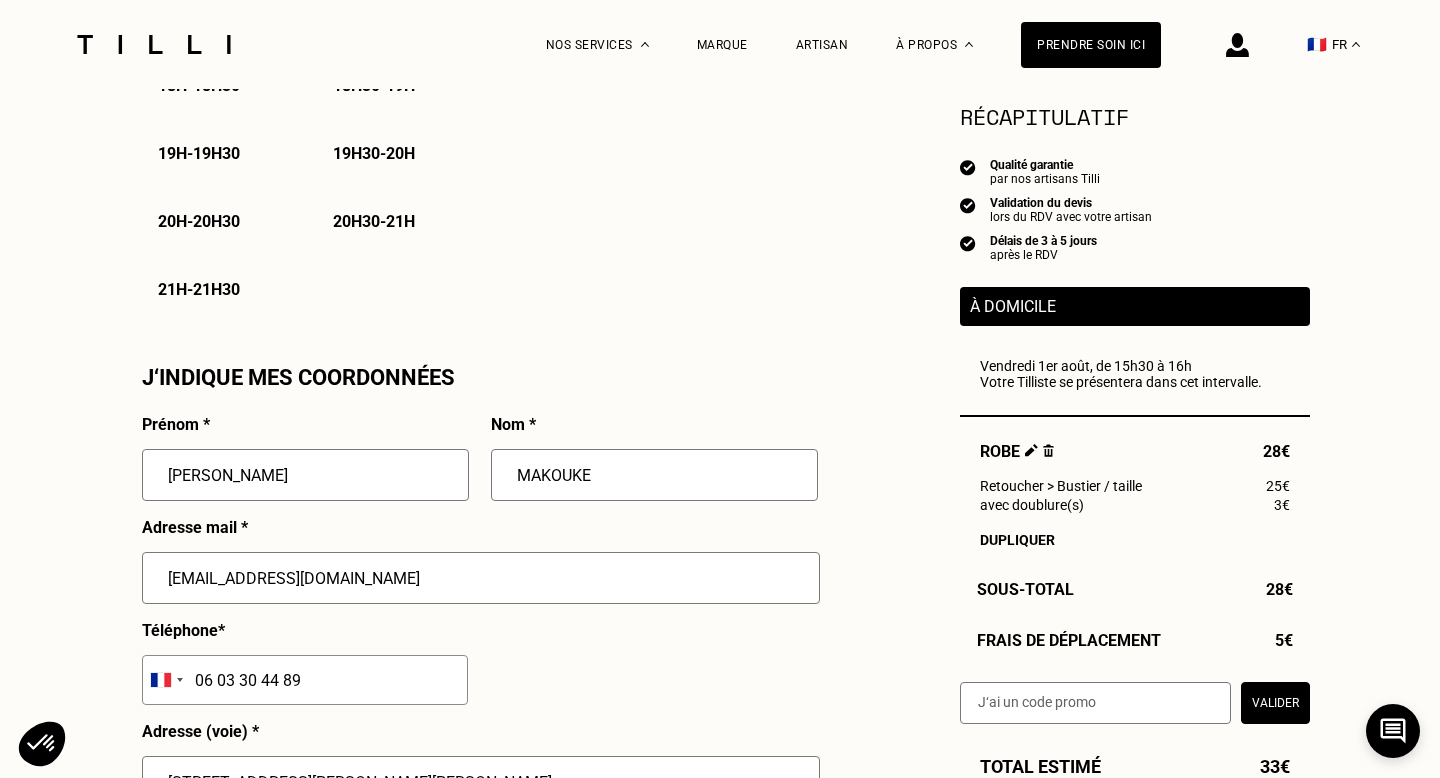 type on "Code : A4863 / Interphone : 16" 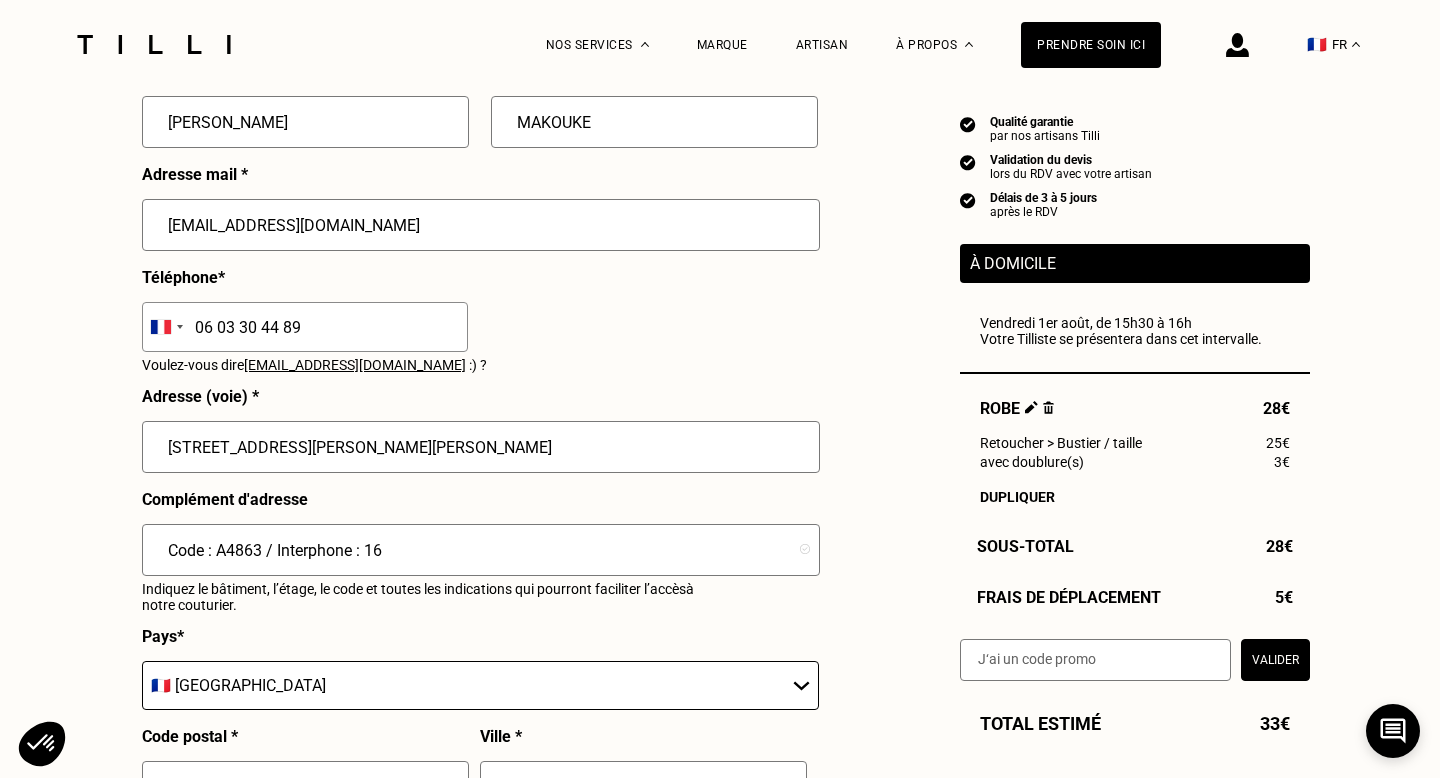 scroll, scrollTop: 1931, scrollLeft: 0, axis: vertical 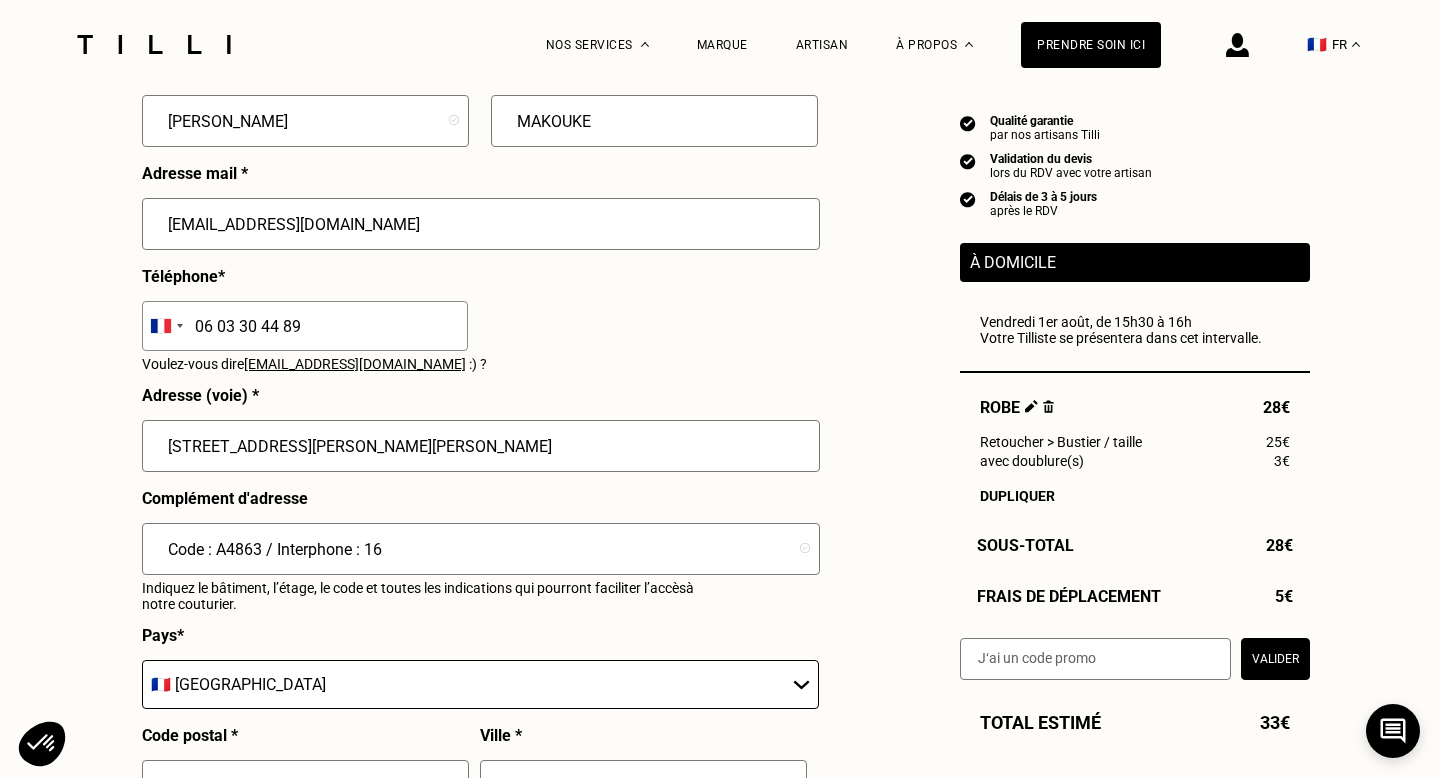 click on "Code : A4863 / Interphone : 16" at bounding box center (481, 549) 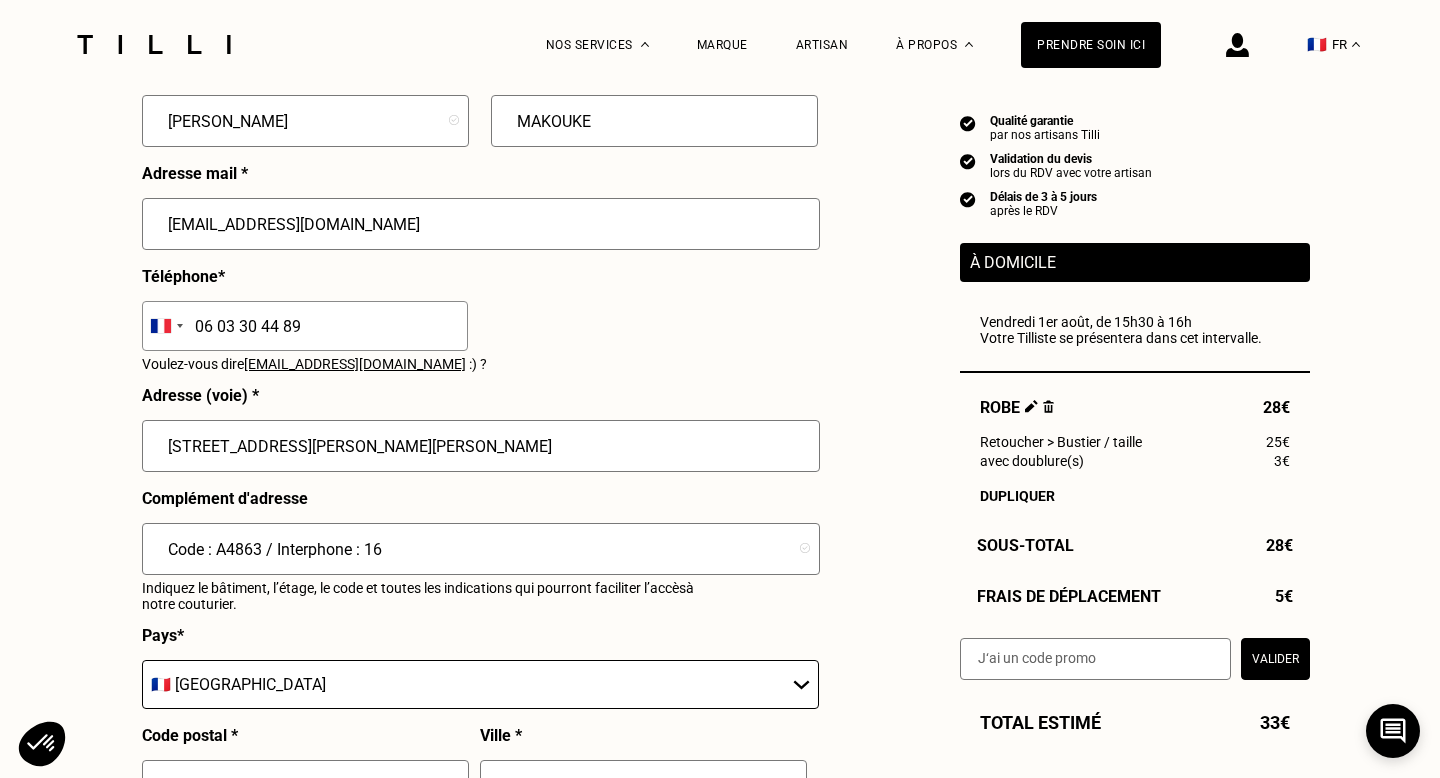 click on "Pays * 🇩🇪   [GEOGRAPHIC_DATA] 🇦🇹   [GEOGRAPHIC_DATA] 🇧🇪   [GEOGRAPHIC_DATA] 🇧🇬   Bulgarie 🇨🇾   Chypre 🇭🇷   Croatie 🇩🇰   [GEOGRAPHIC_DATA] 🇪🇸   [GEOGRAPHIC_DATA] 🇪🇪   [GEOGRAPHIC_DATA] 🇫🇮   [GEOGRAPHIC_DATA] 🇫🇷   [GEOGRAPHIC_DATA] 🇬🇷   [GEOGRAPHIC_DATA] 🇭🇺   [GEOGRAPHIC_DATA] 🇮🇪   [GEOGRAPHIC_DATA] 🇮🇹   [GEOGRAPHIC_DATA] 🇱🇻   [GEOGRAPHIC_DATA] 🇱🇮   [GEOGRAPHIC_DATA] 🇱🇹   [GEOGRAPHIC_DATA] 🇱🇺   [GEOGRAPHIC_DATA] 🇲🇹   [GEOGRAPHIC_DATA] 🇳🇴   [GEOGRAPHIC_DATA] 🇳🇱   [GEOGRAPHIC_DATA] 🇵🇱   [GEOGRAPHIC_DATA] 🇵🇹   [GEOGRAPHIC_DATA] 🇨🇿   [GEOGRAPHIC_DATA] 🇷🇴   [GEOGRAPHIC_DATA] 🇬🇧   [GEOGRAPHIC_DATA] 🇸🇰   [GEOGRAPHIC_DATA] 🇸🇮   [GEOGRAPHIC_DATA] 🇸🇪   [GEOGRAPHIC_DATA] 🇨🇭   [GEOGRAPHIC_DATA]" at bounding box center (480, 676) 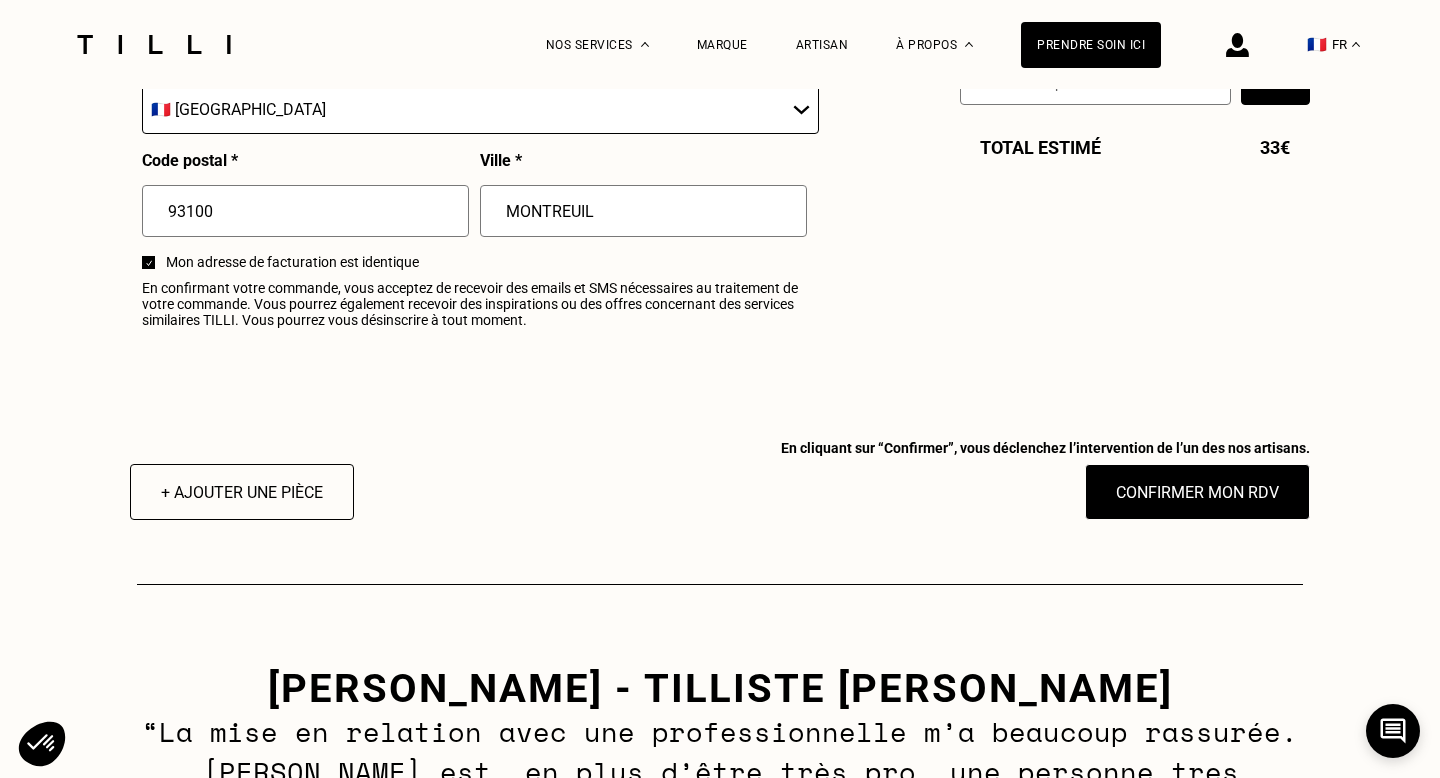 scroll, scrollTop: 2501, scrollLeft: 0, axis: vertical 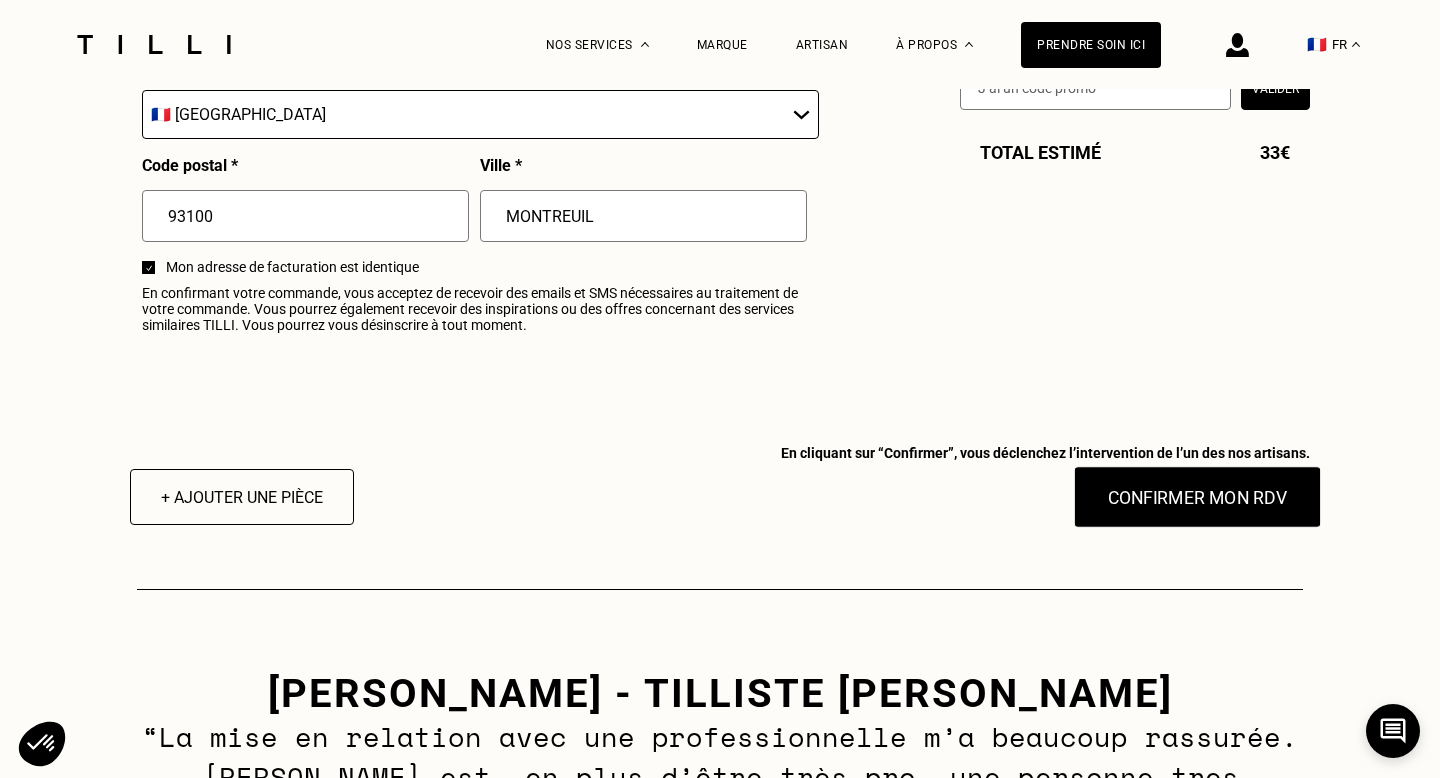 type on "Code : A4863 / Interphone : 16 / 7e étage" 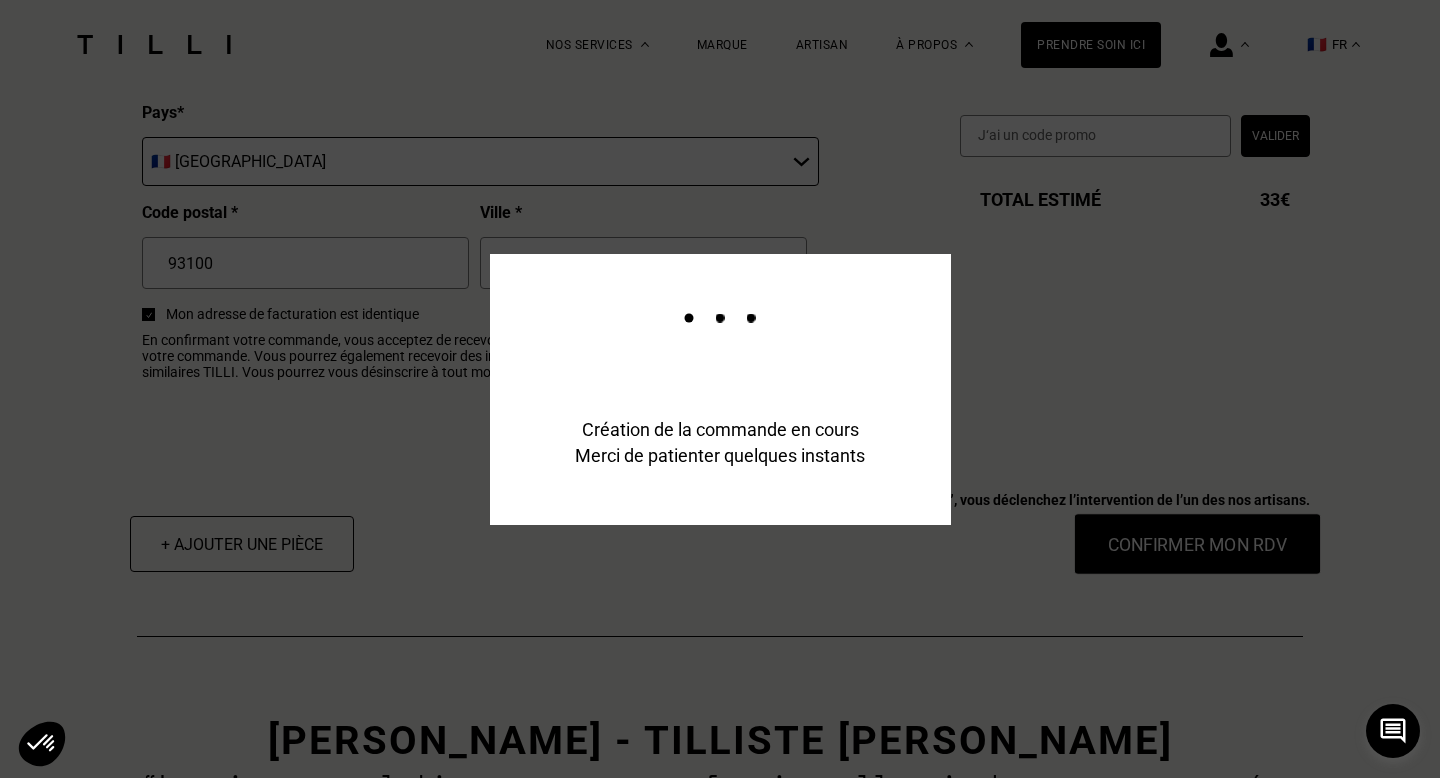 scroll, scrollTop: 2549, scrollLeft: 0, axis: vertical 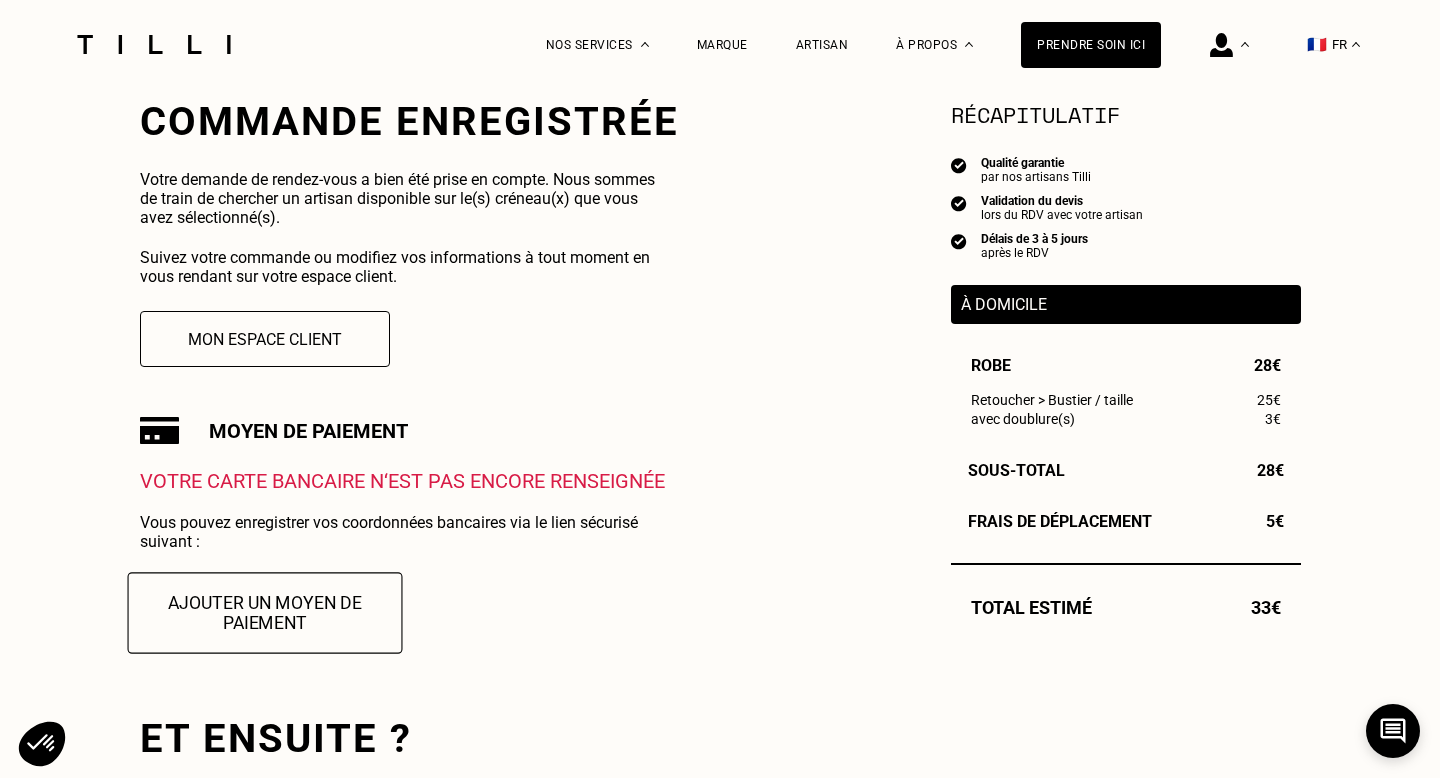 click on "Ajouter un moyen de paiement" at bounding box center (264, 612) 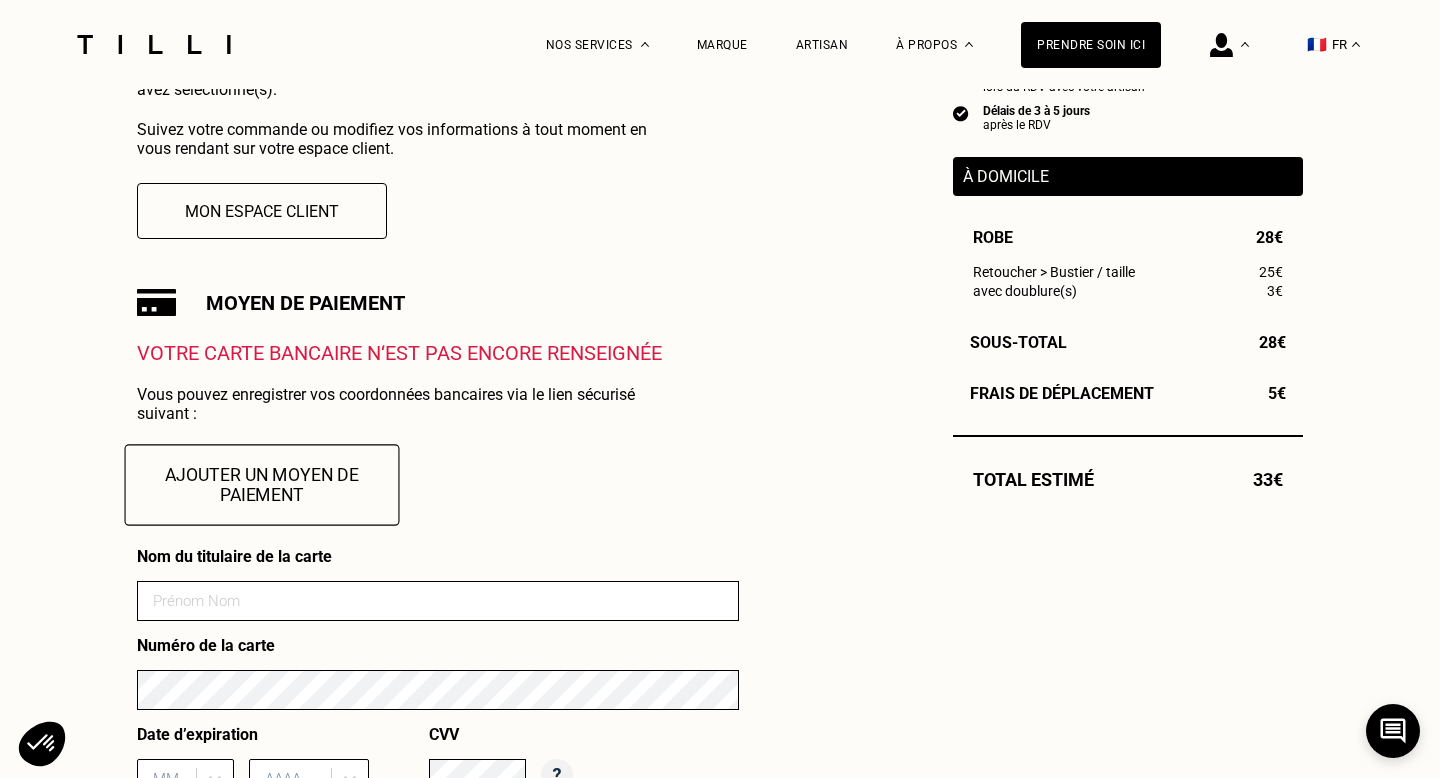 scroll, scrollTop: 520, scrollLeft: 0, axis: vertical 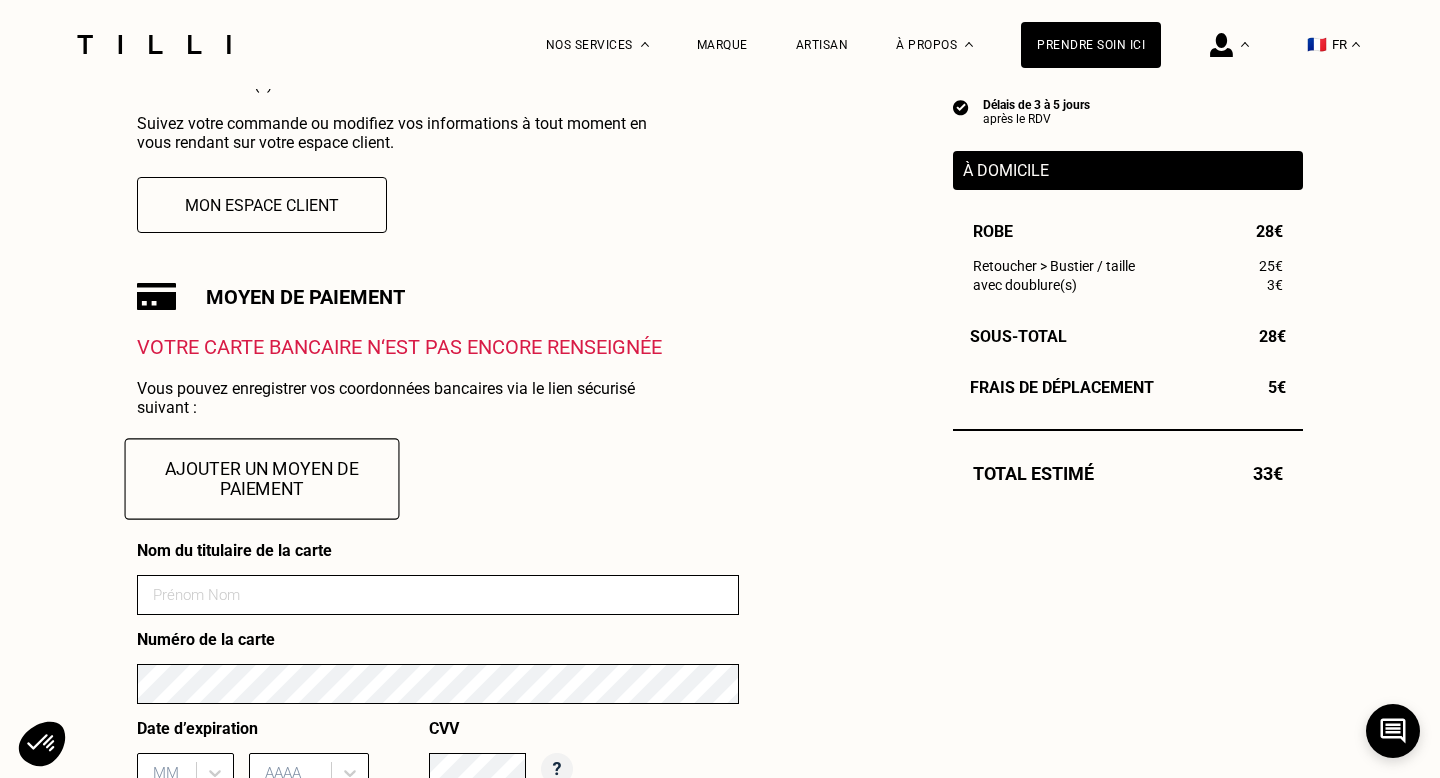 click at bounding box center (438, 595) 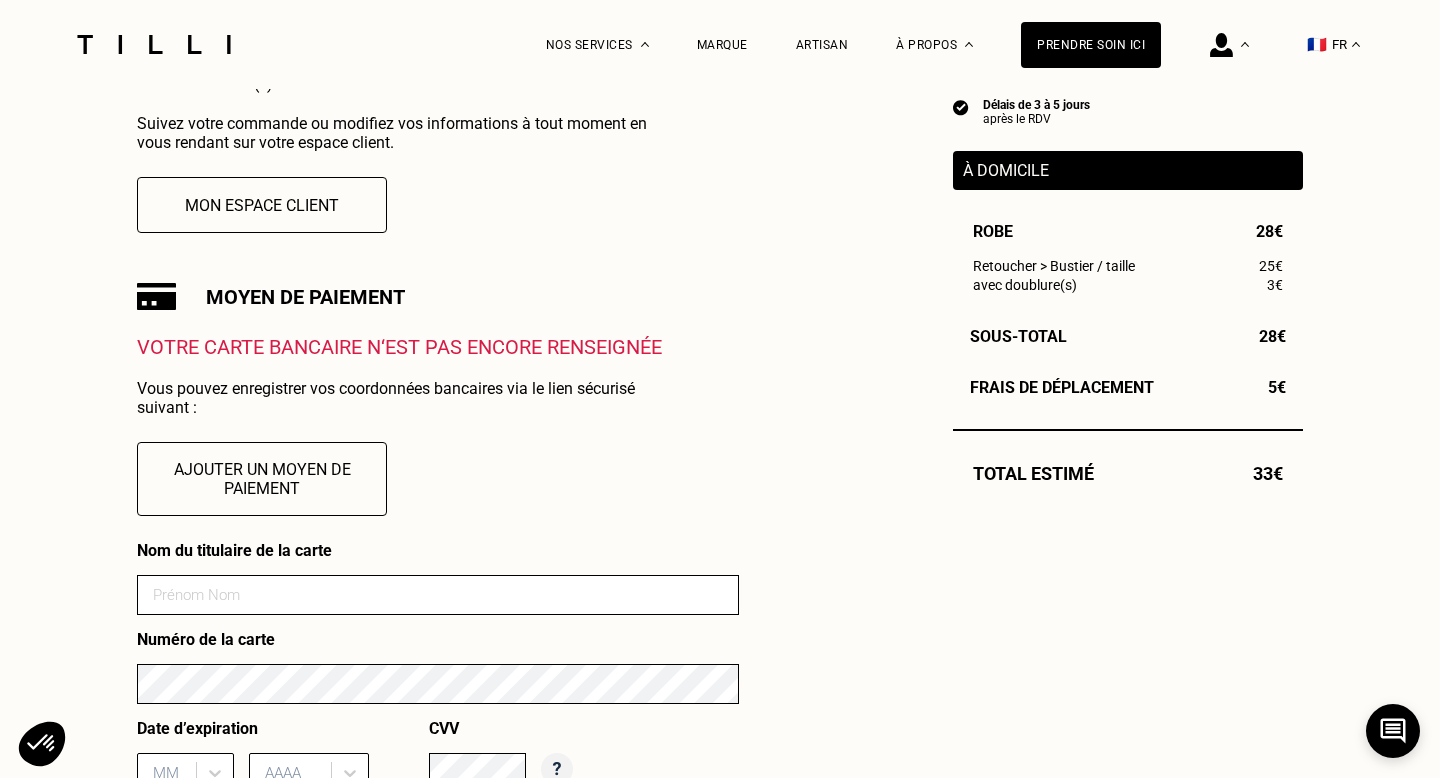 type on "MAKOUKE [PERSON_NAME] [PERSON_NAME]" 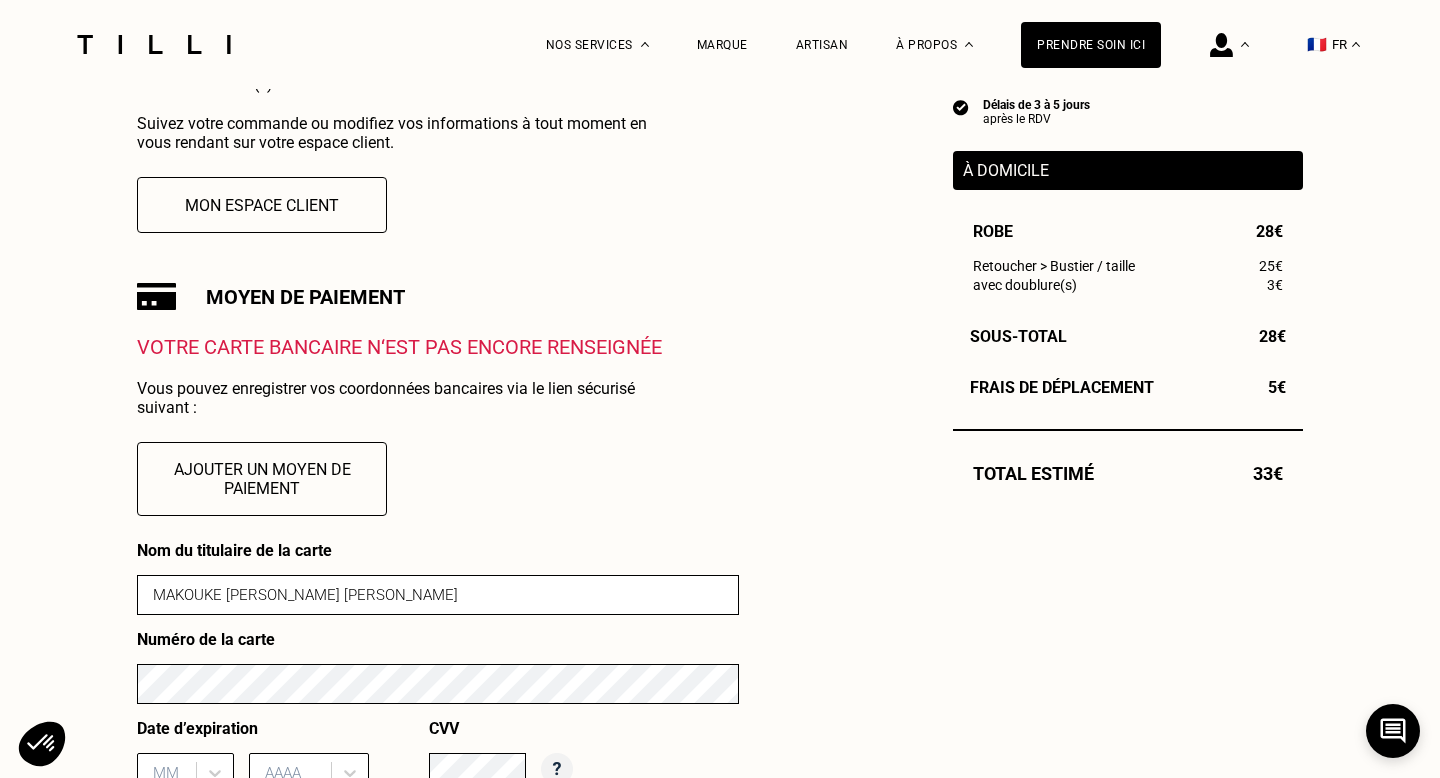 type on "10" 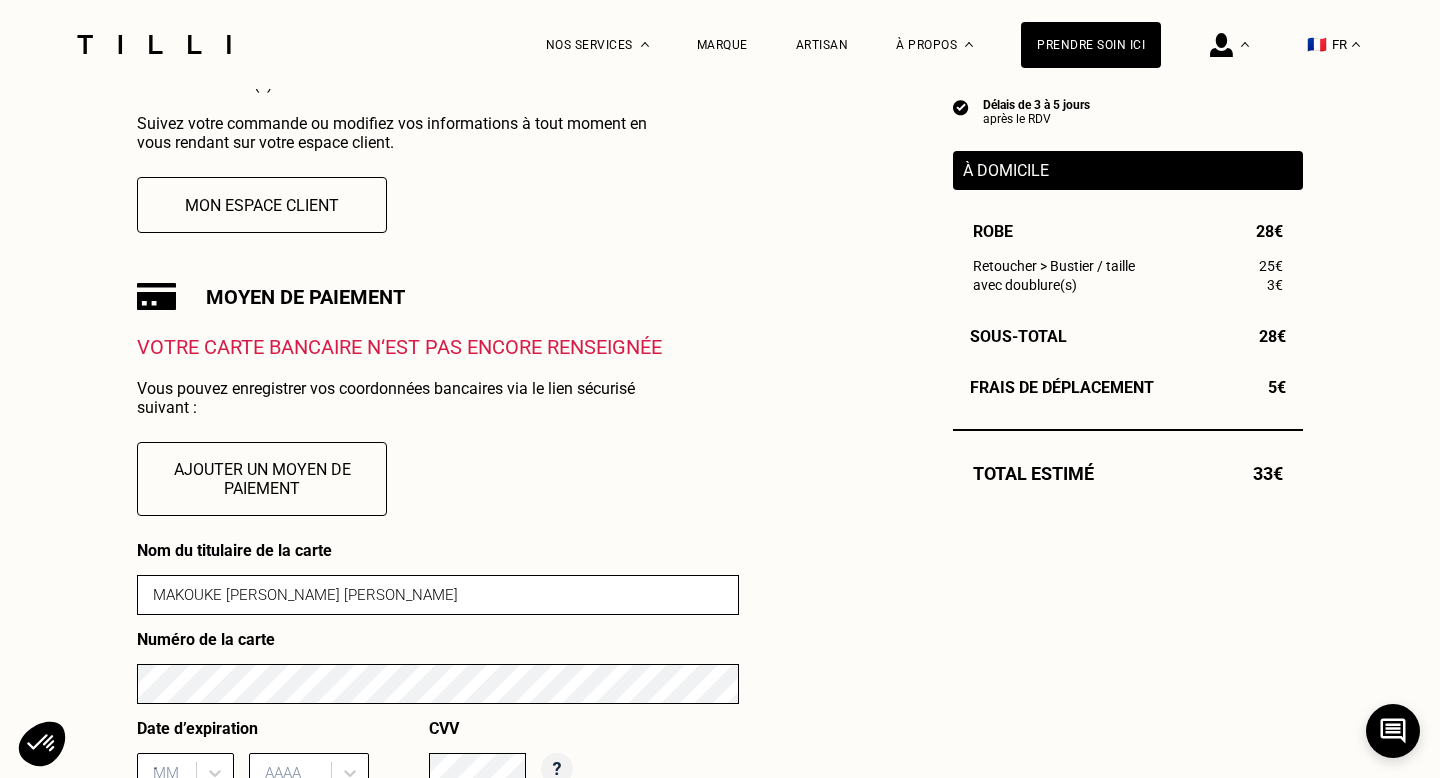 type on "2025" 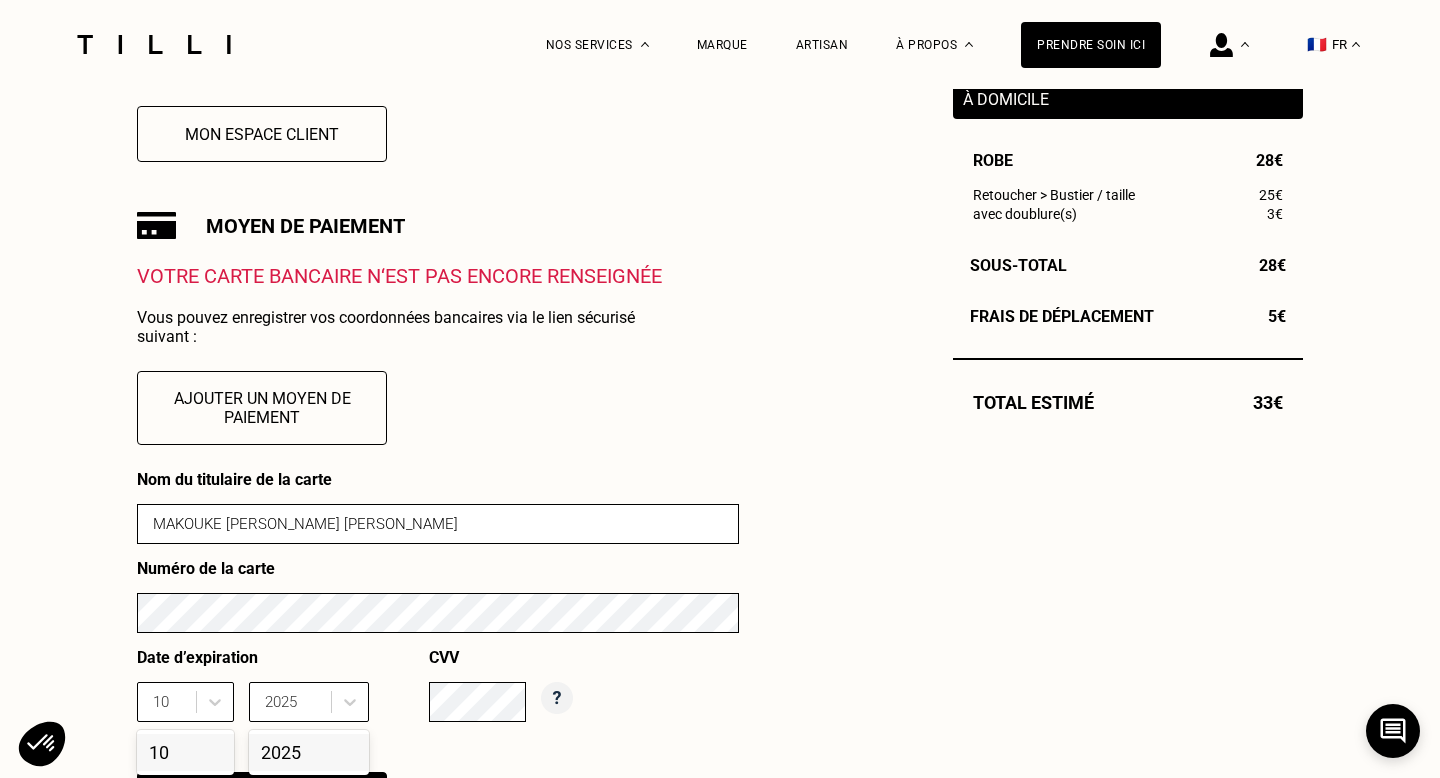 scroll, scrollTop: 596, scrollLeft: 0, axis: vertical 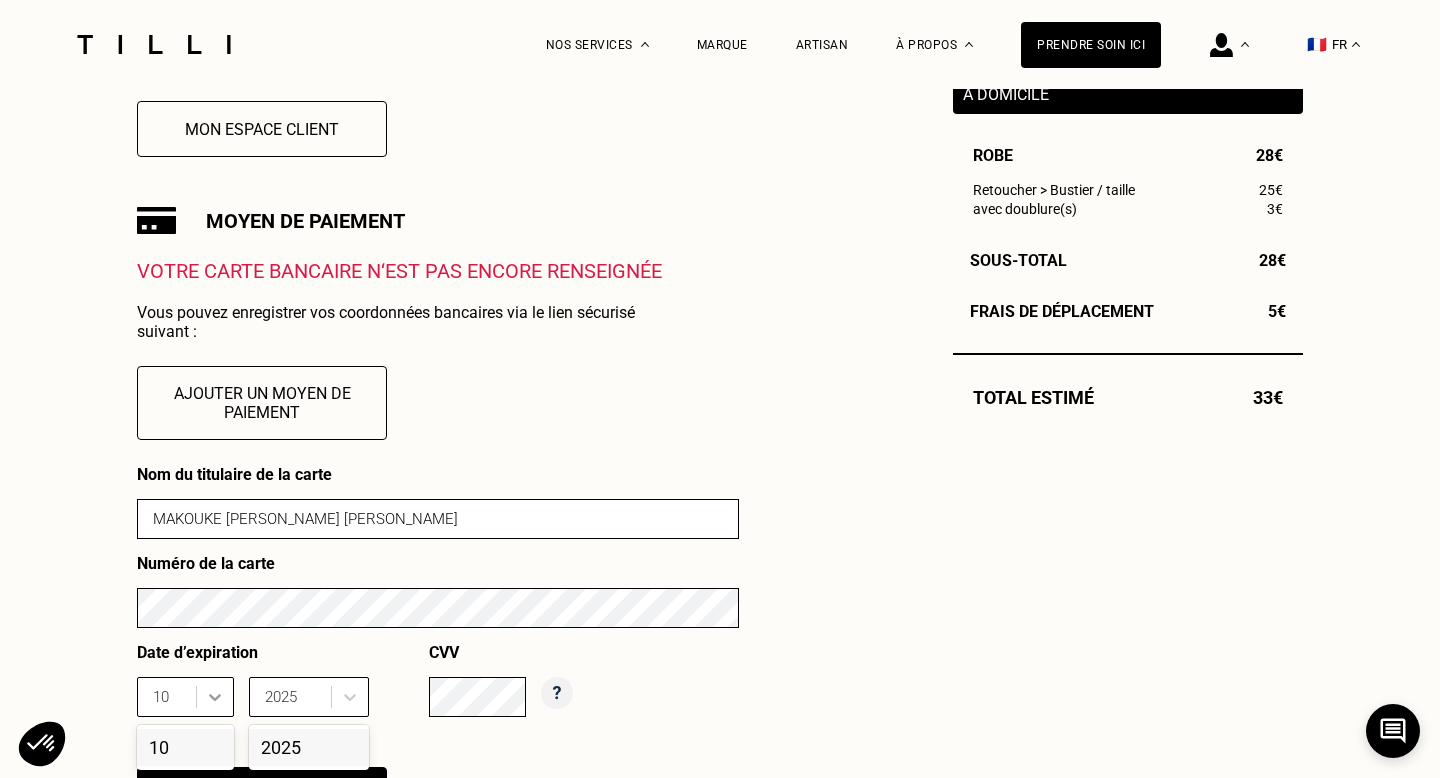 type 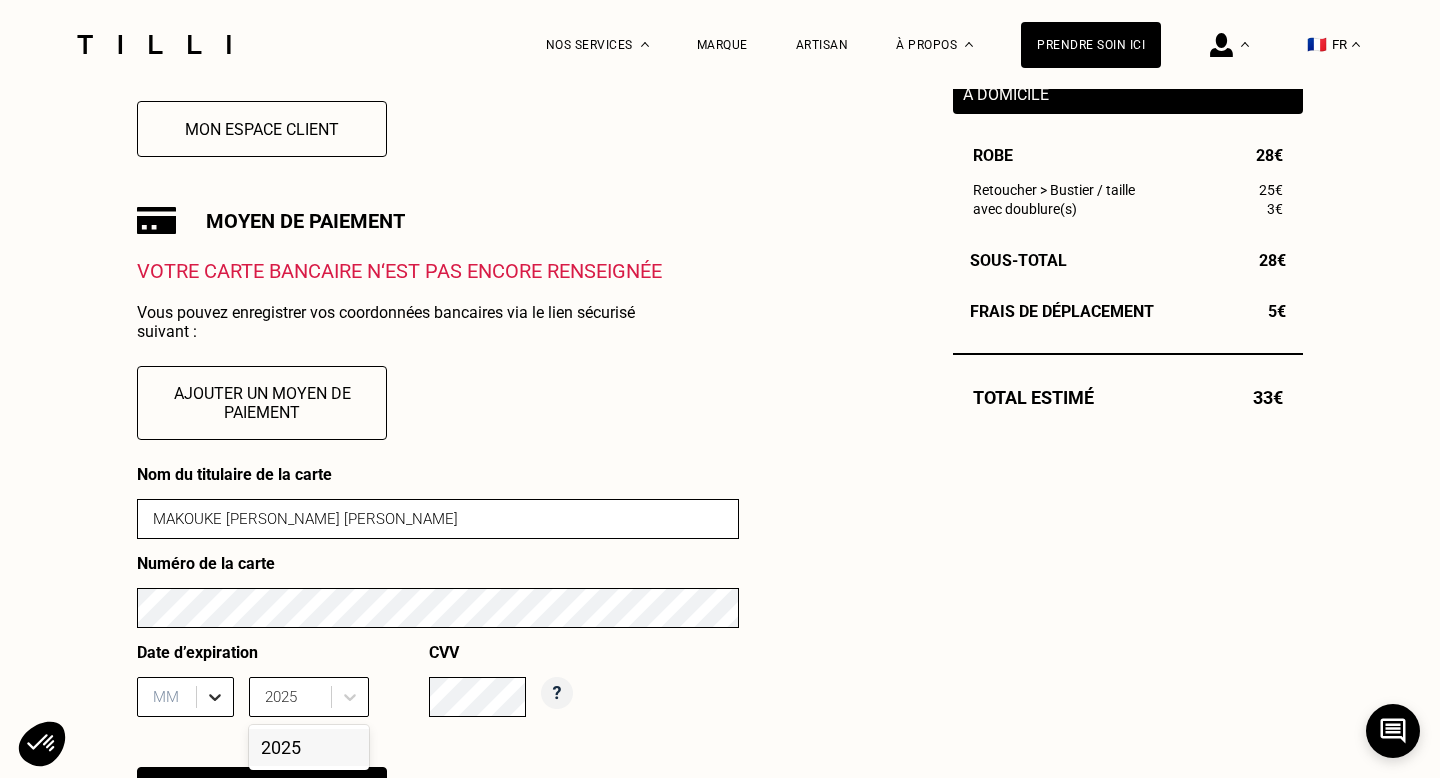 click 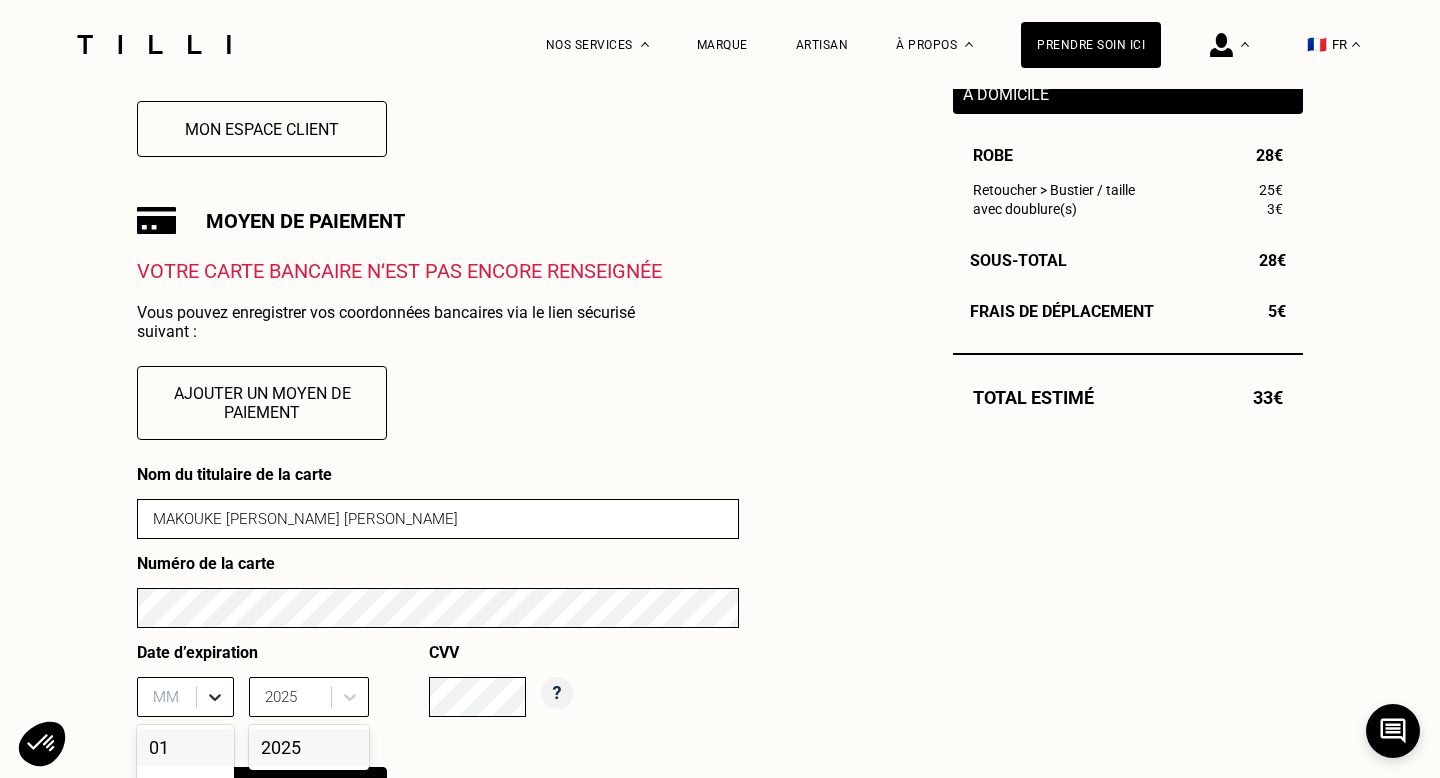 scroll, scrollTop: 851, scrollLeft: 0, axis: vertical 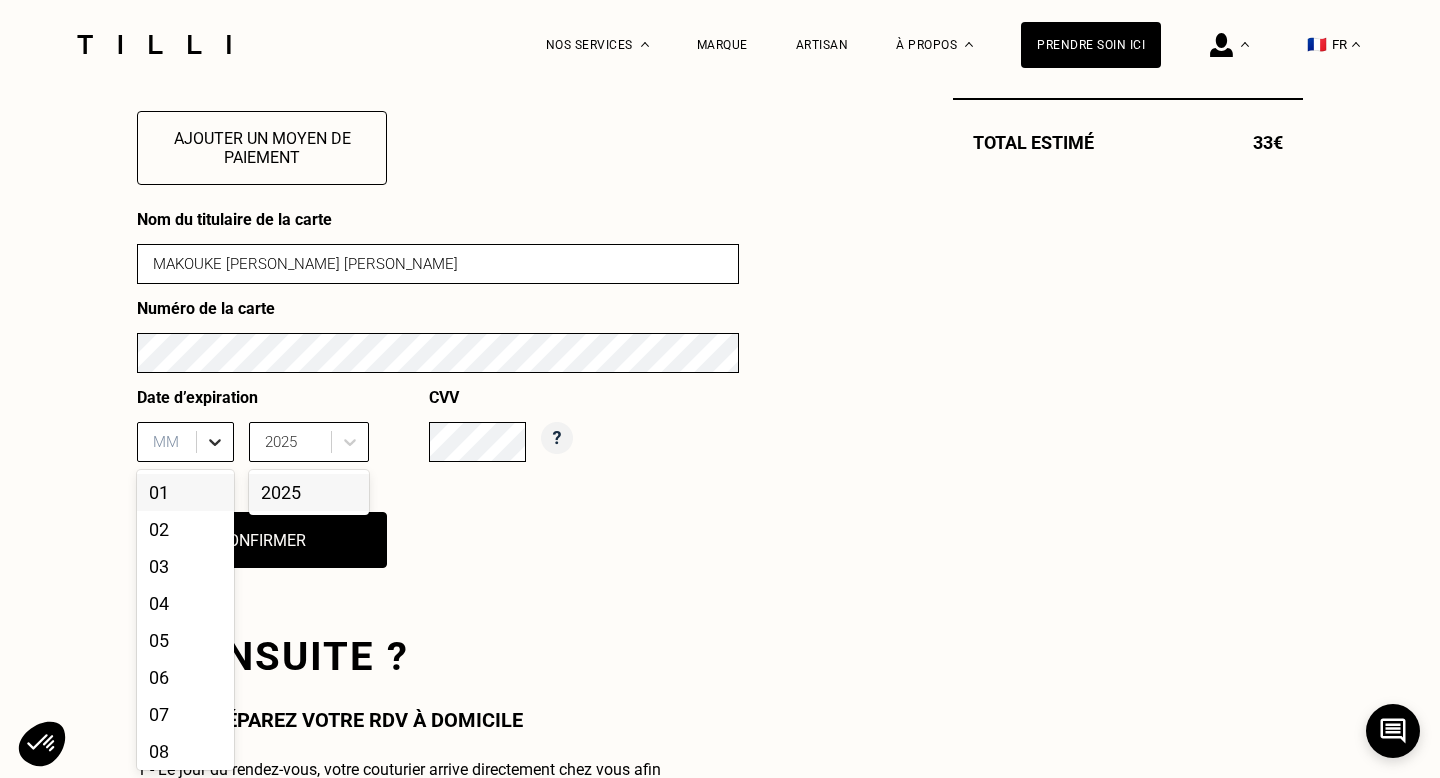 click on "01, 1 of 12. 12 results available. Use Up and Down to choose options, press Enter to select the currently focused option, press Escape to exit the menu, press Tab to select the option and exit the menu. MM 01 02 03 04 05 06 07 08 09 10 11 12" at bounding box center [185, 442] 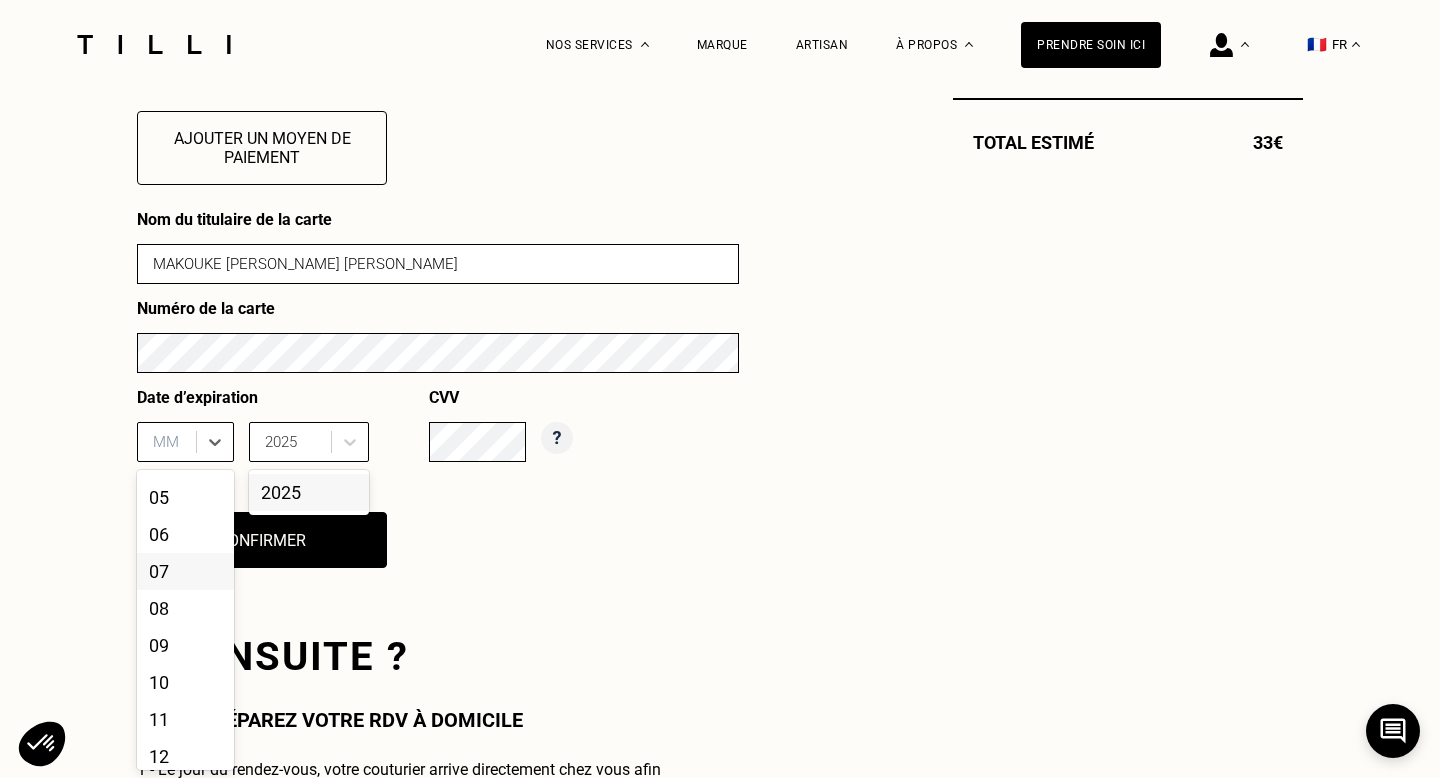 scroll, scrollTop: 147, scrollLeft: 0, axis: vertical 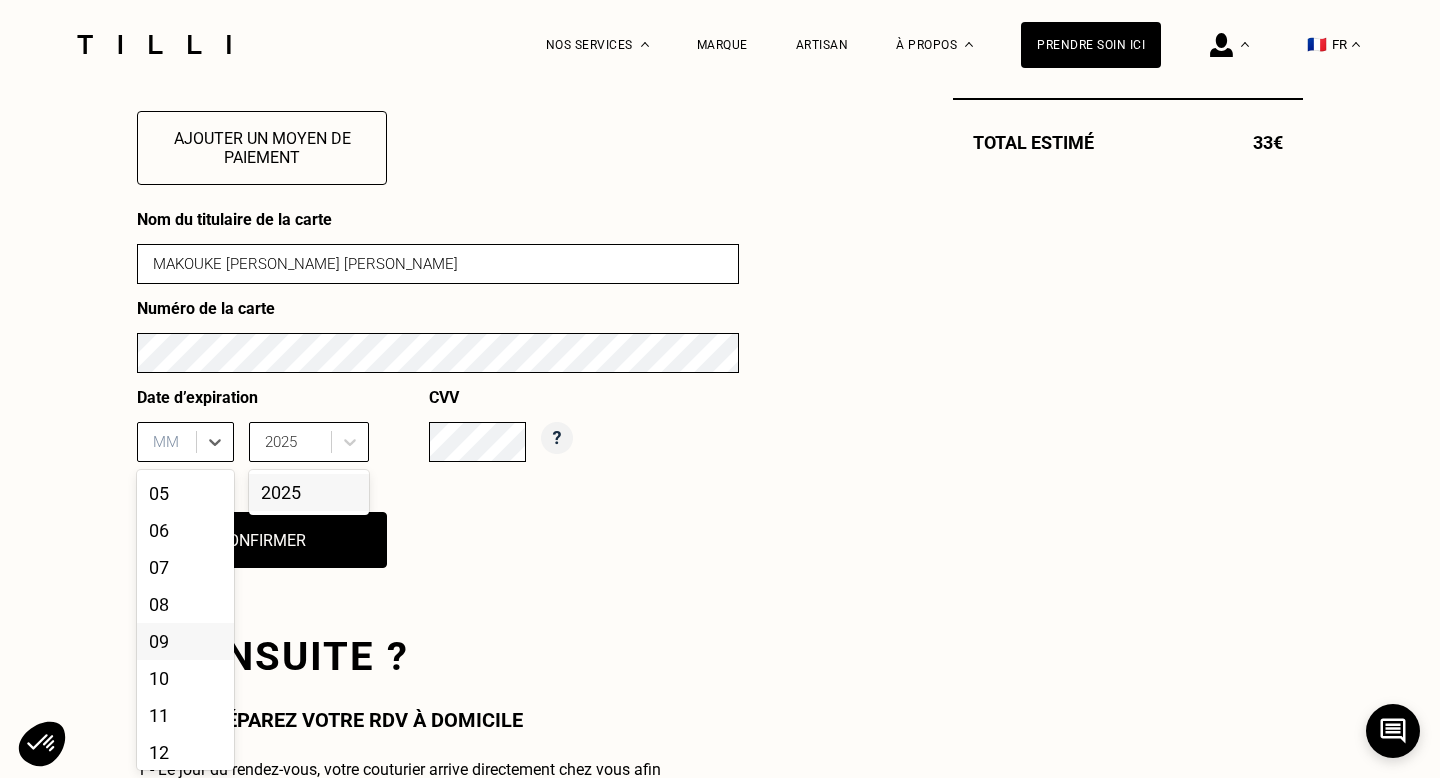 click on "09" at bounding box center (185, 641) 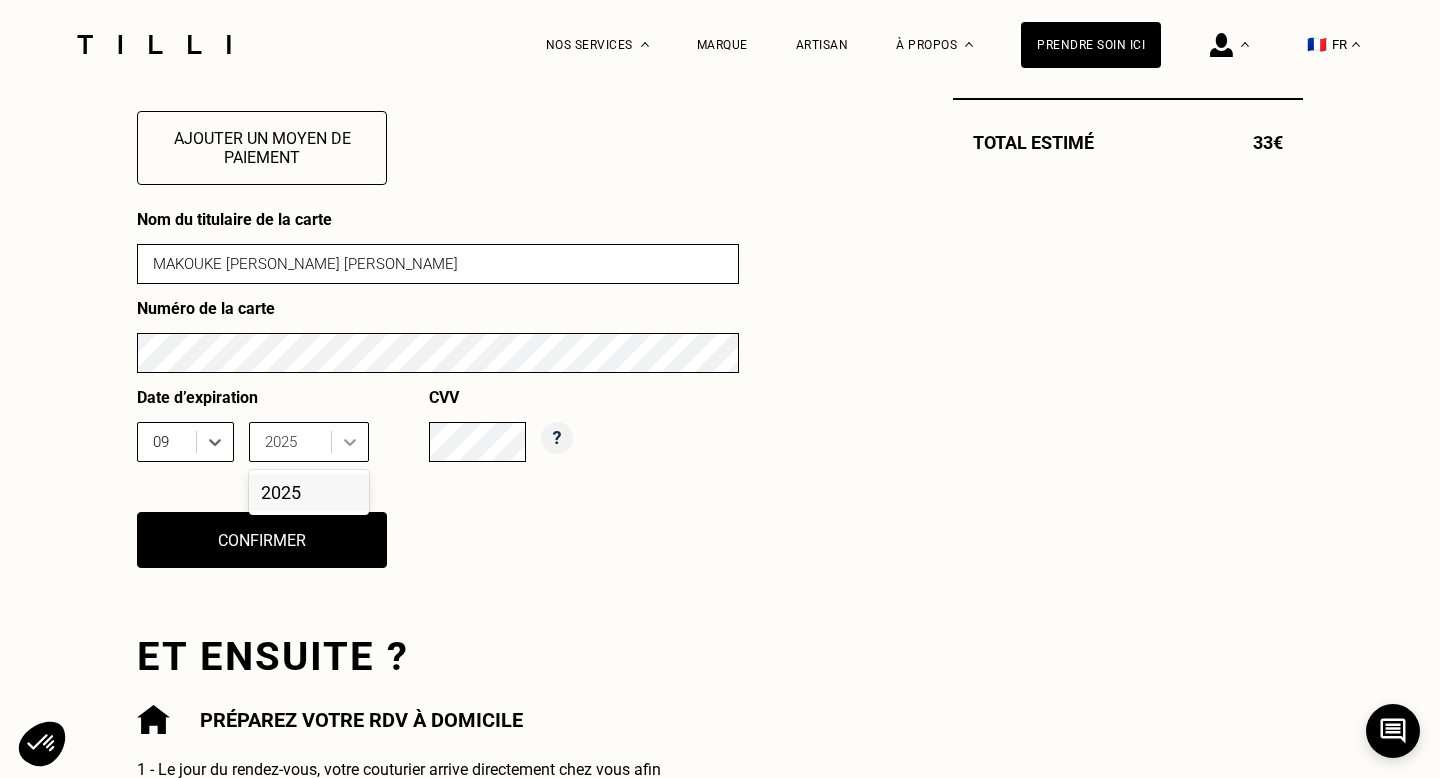 type 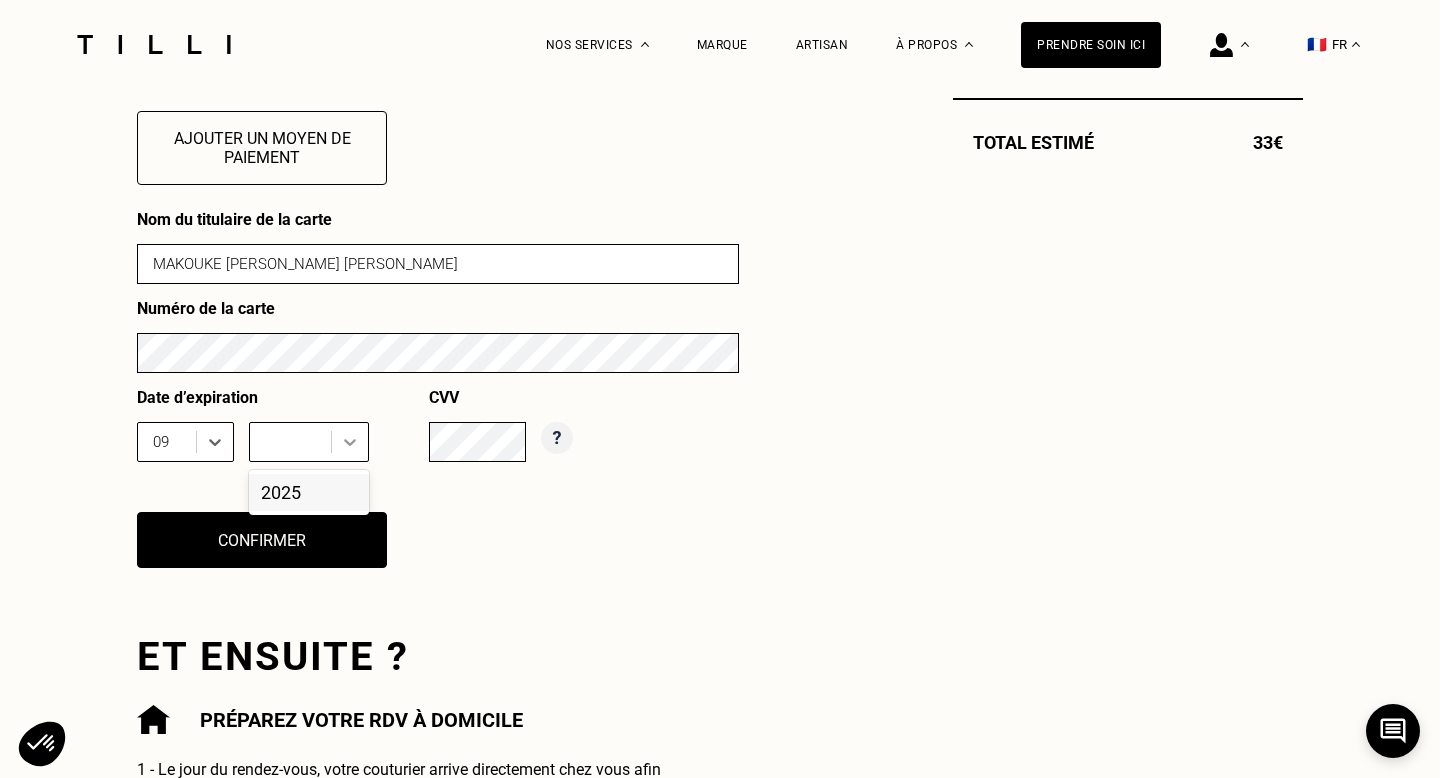 click 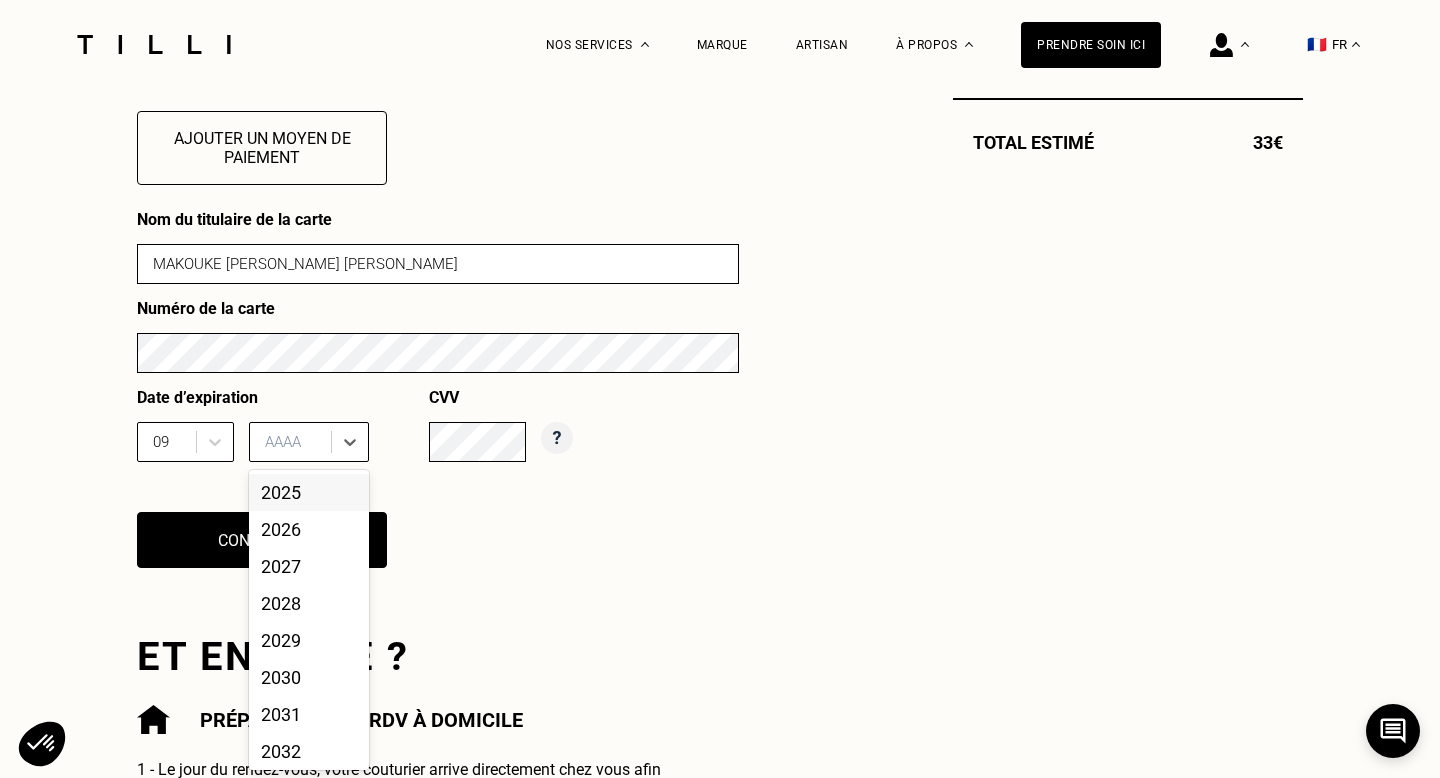 click at bounding box center (293, 442) 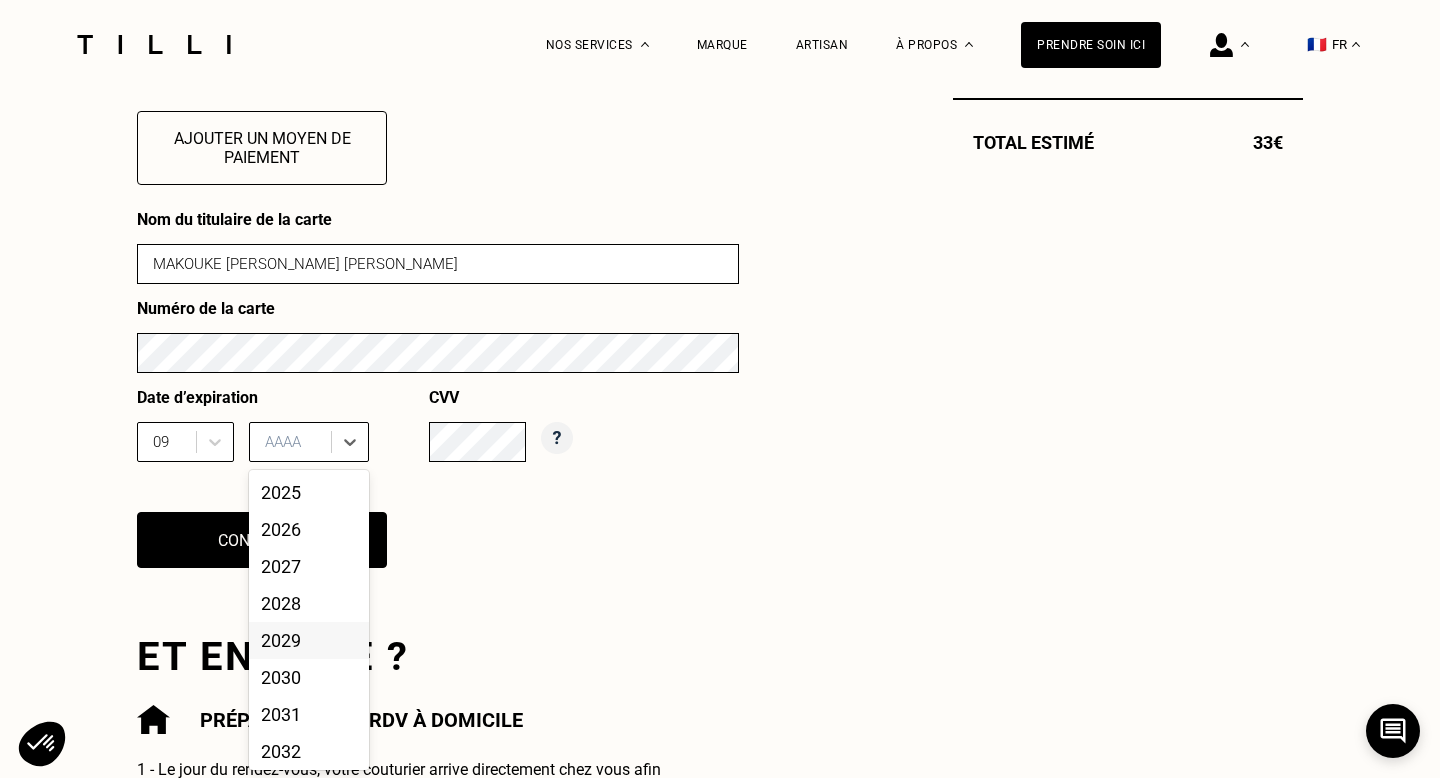 click on "2029" at bounding box center (309, 640) 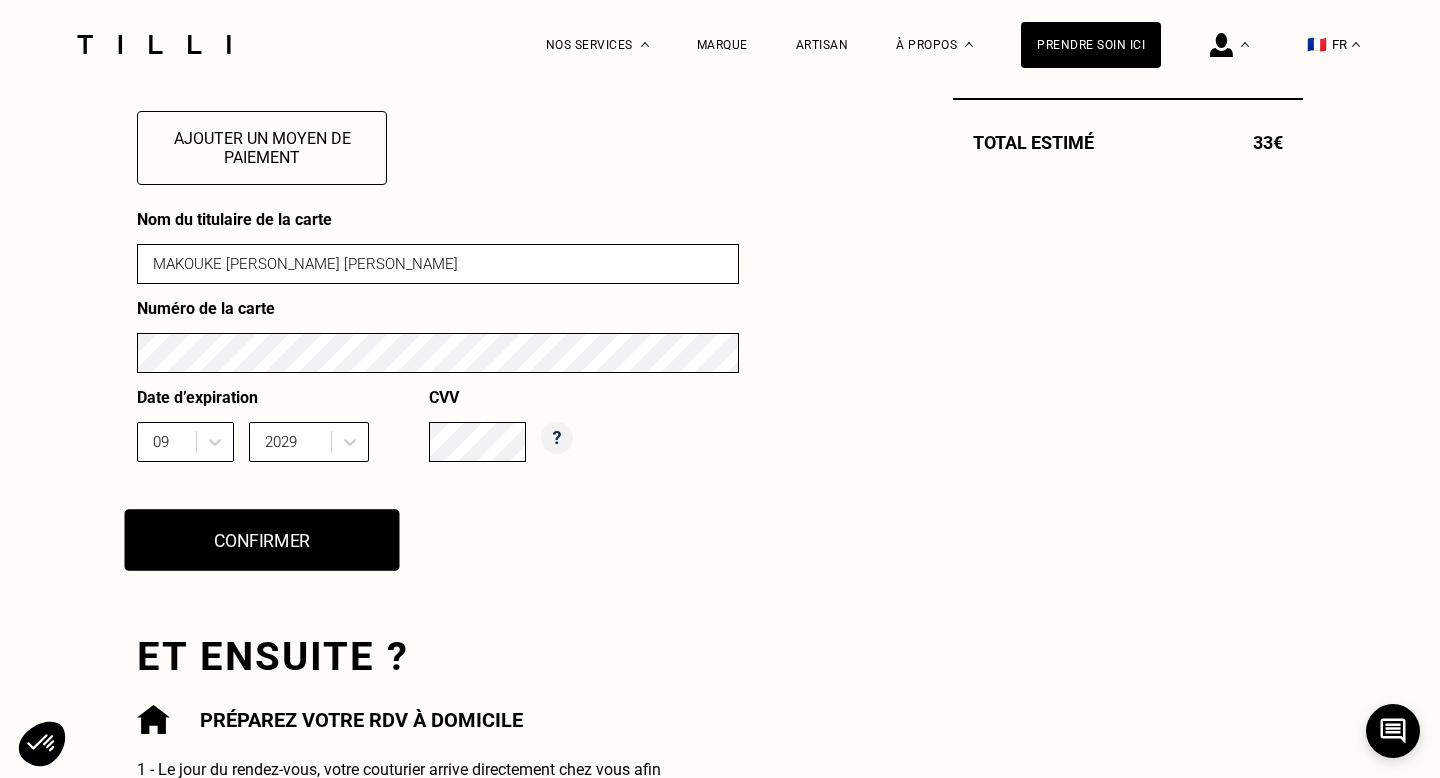 click on "Confirmer" at bounding box center [262, 540] 